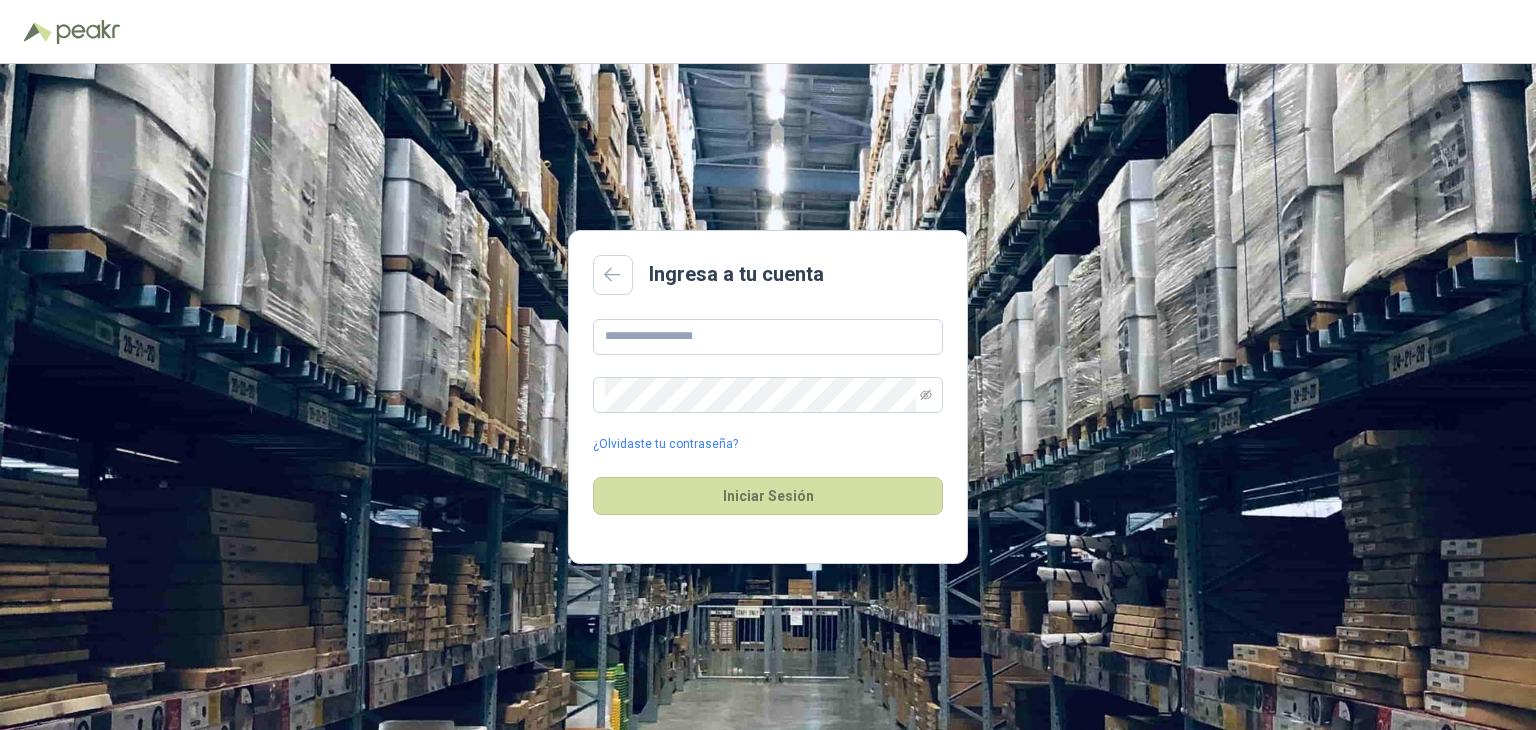 scroll, scrollTop: 0, scrollLeft: 0, axis: both 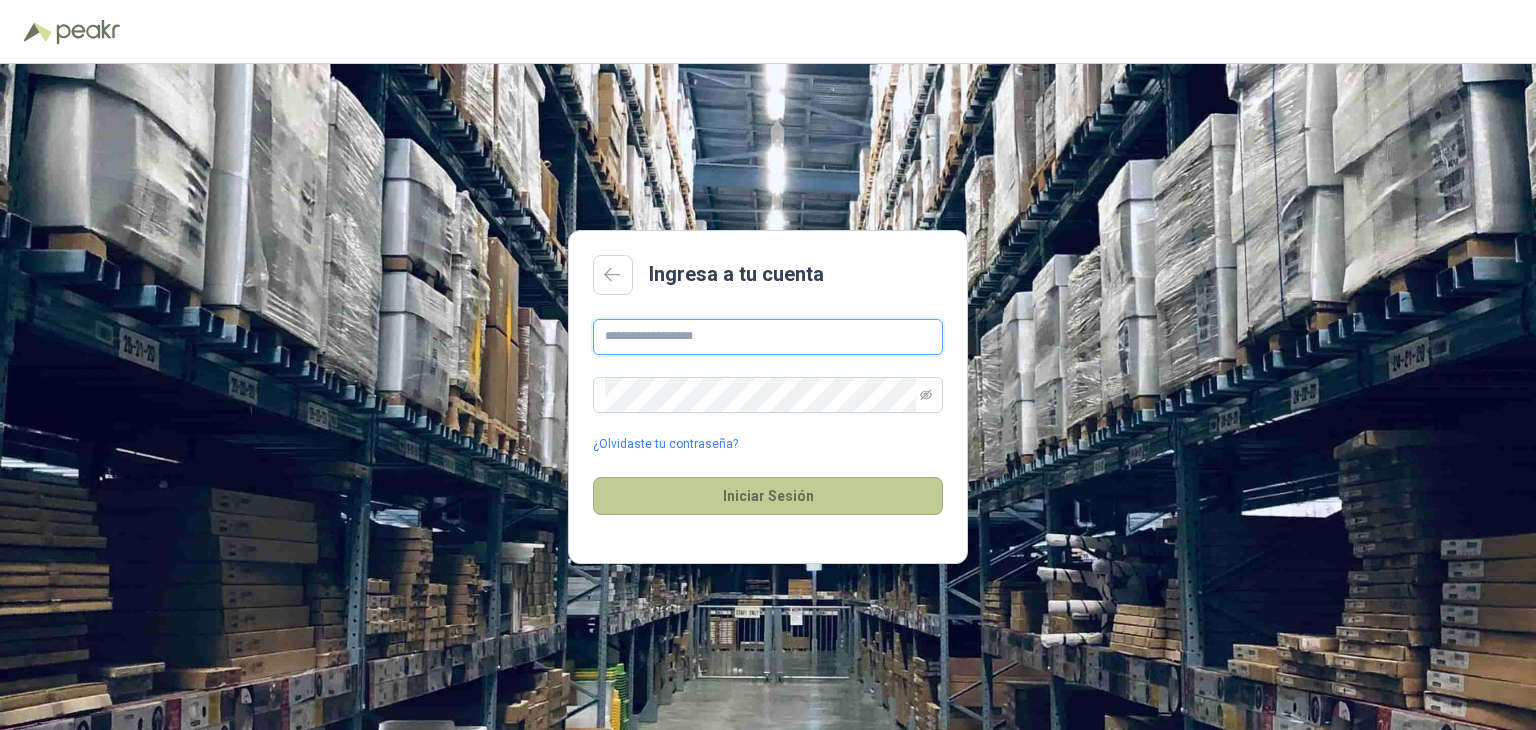 type on "**********" 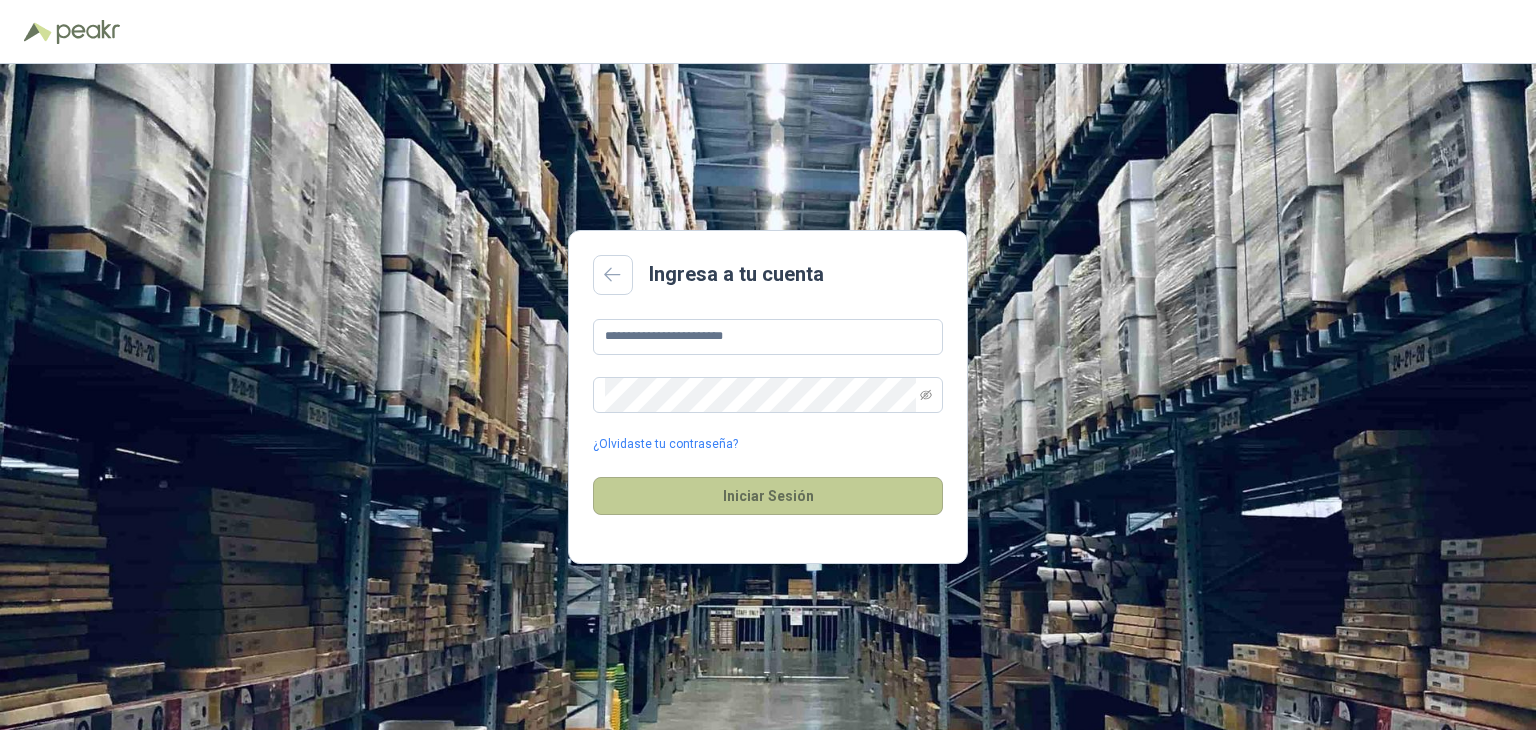 click on "Iniciar Sesión" at bounding box center [768, 496] 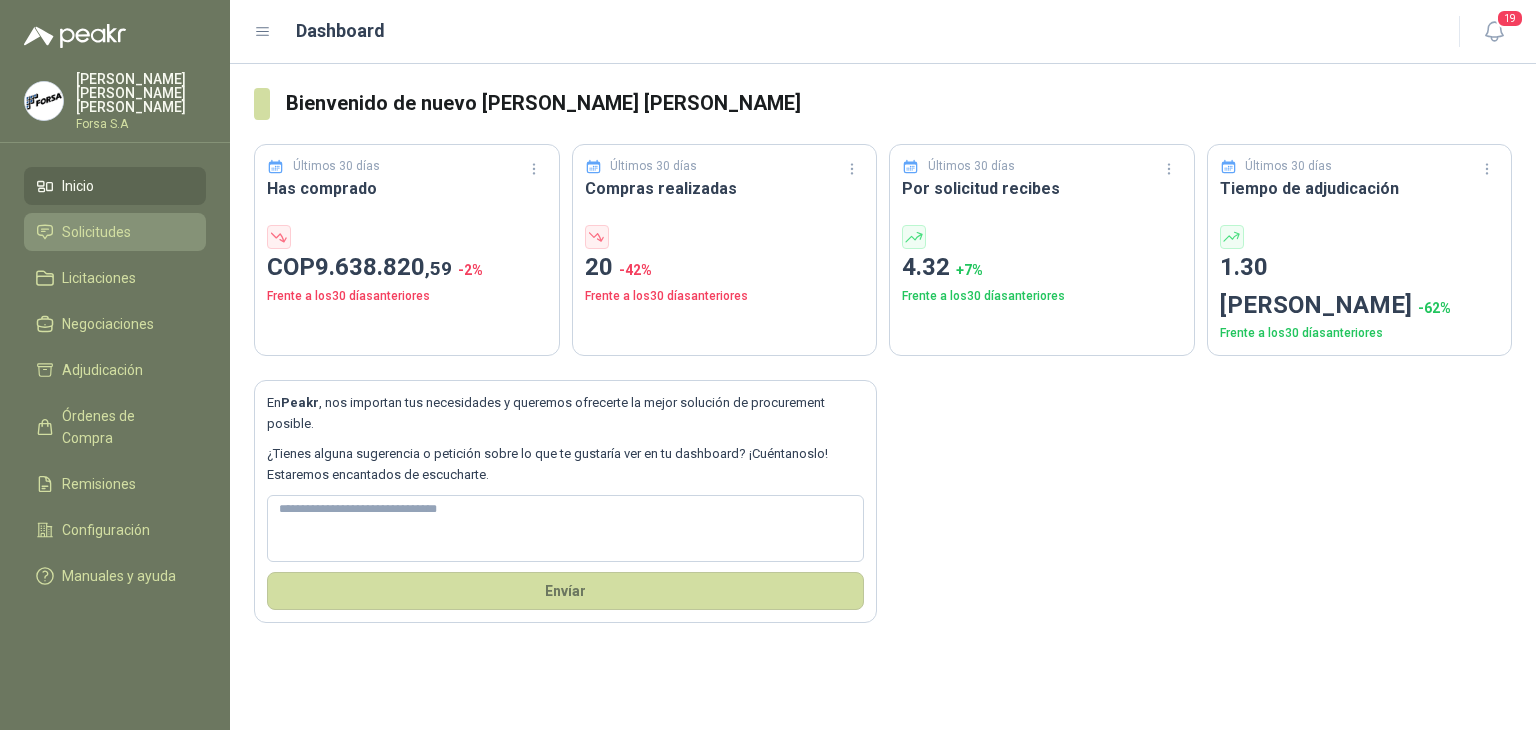 click on "Solicitudes" at bounding box center (96, 232) 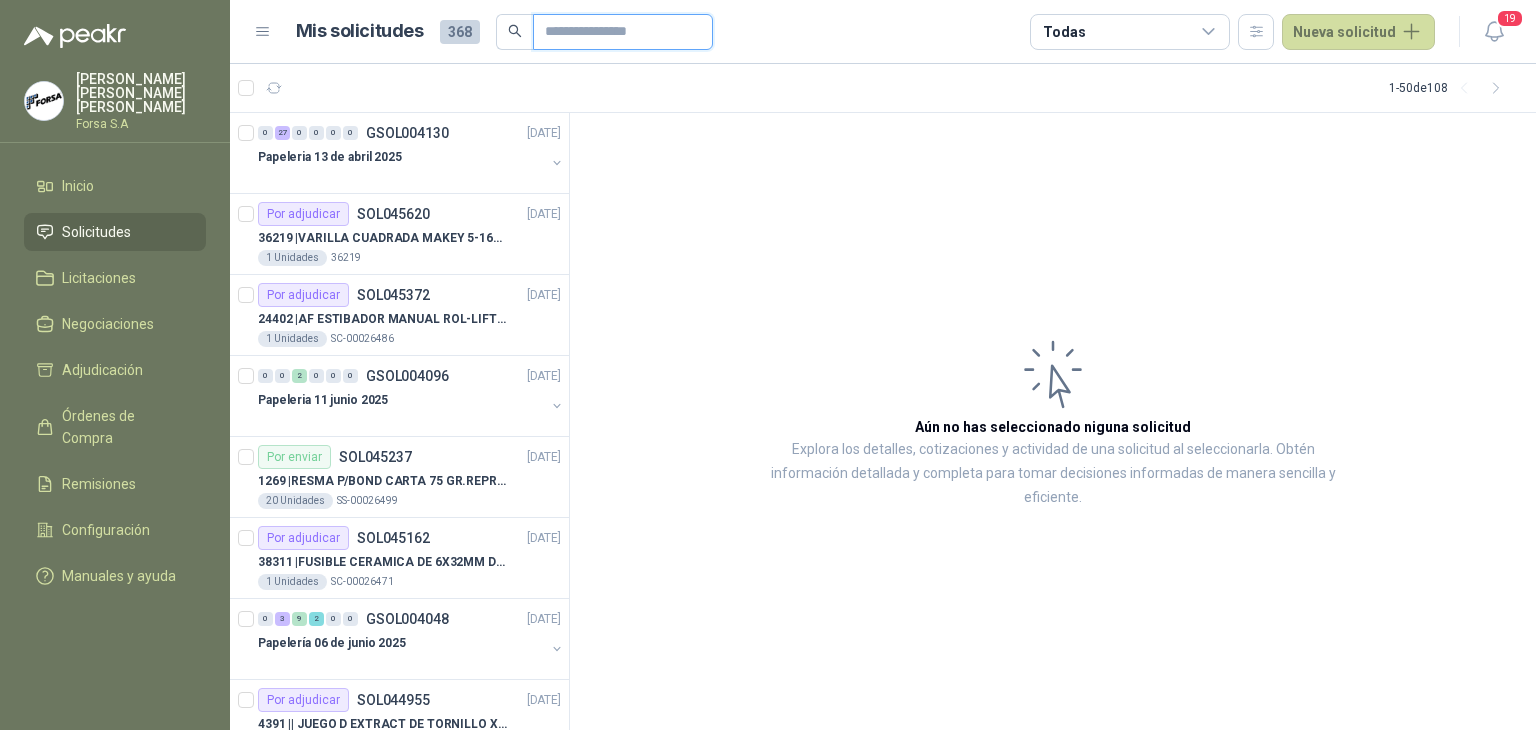 click at bounding box center [615, 32] 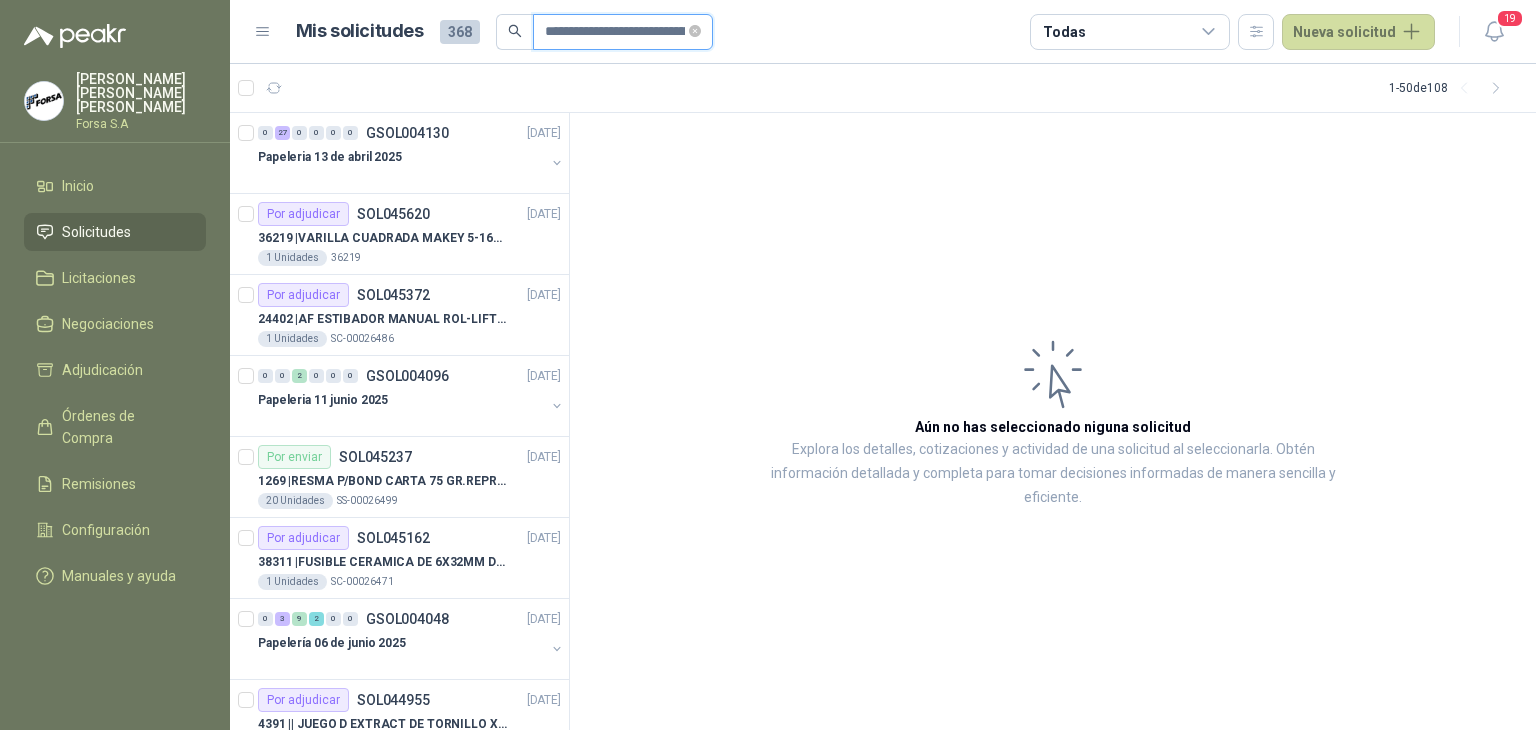 scroll, scrollTop: 0, scrollLeft: 88, axis: horizontal 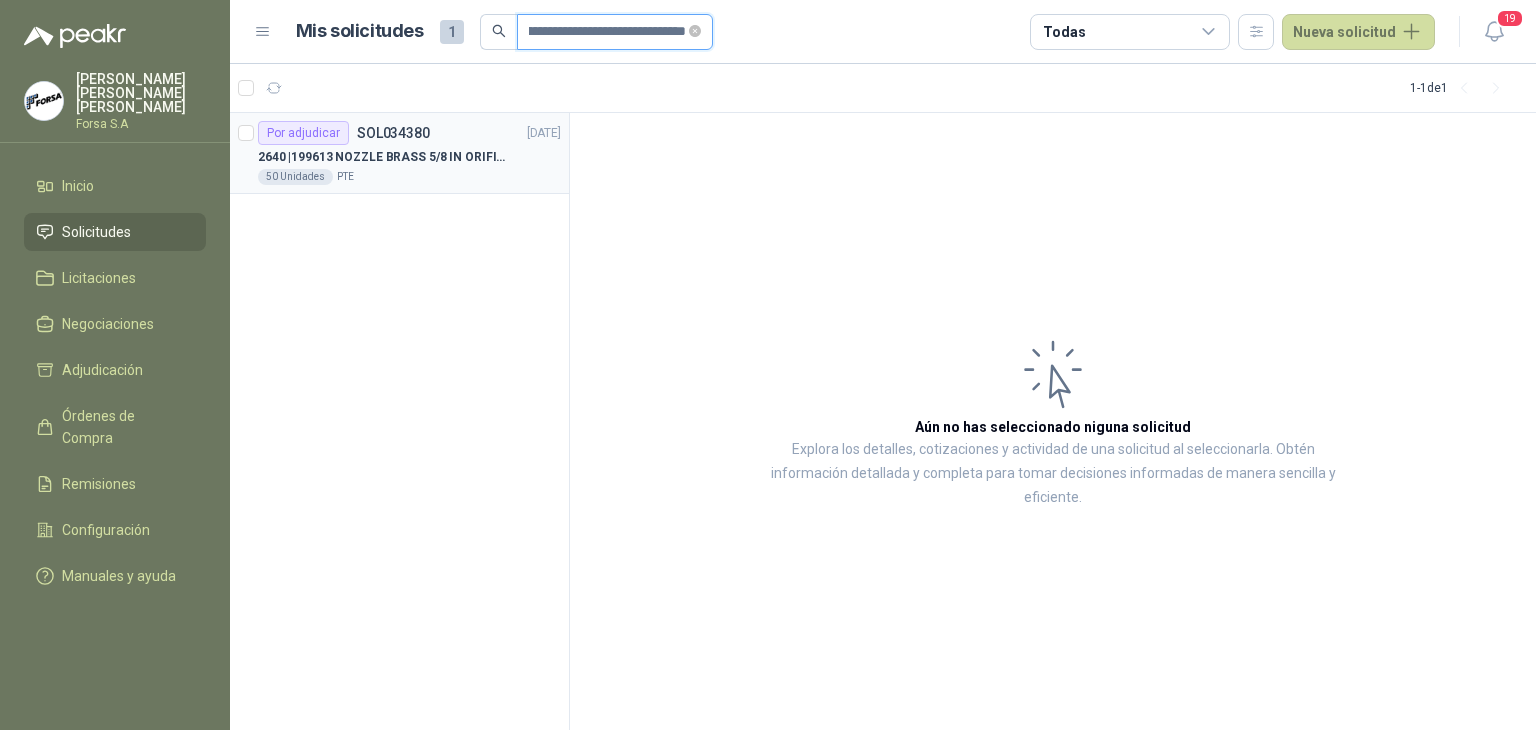 type on "**********" 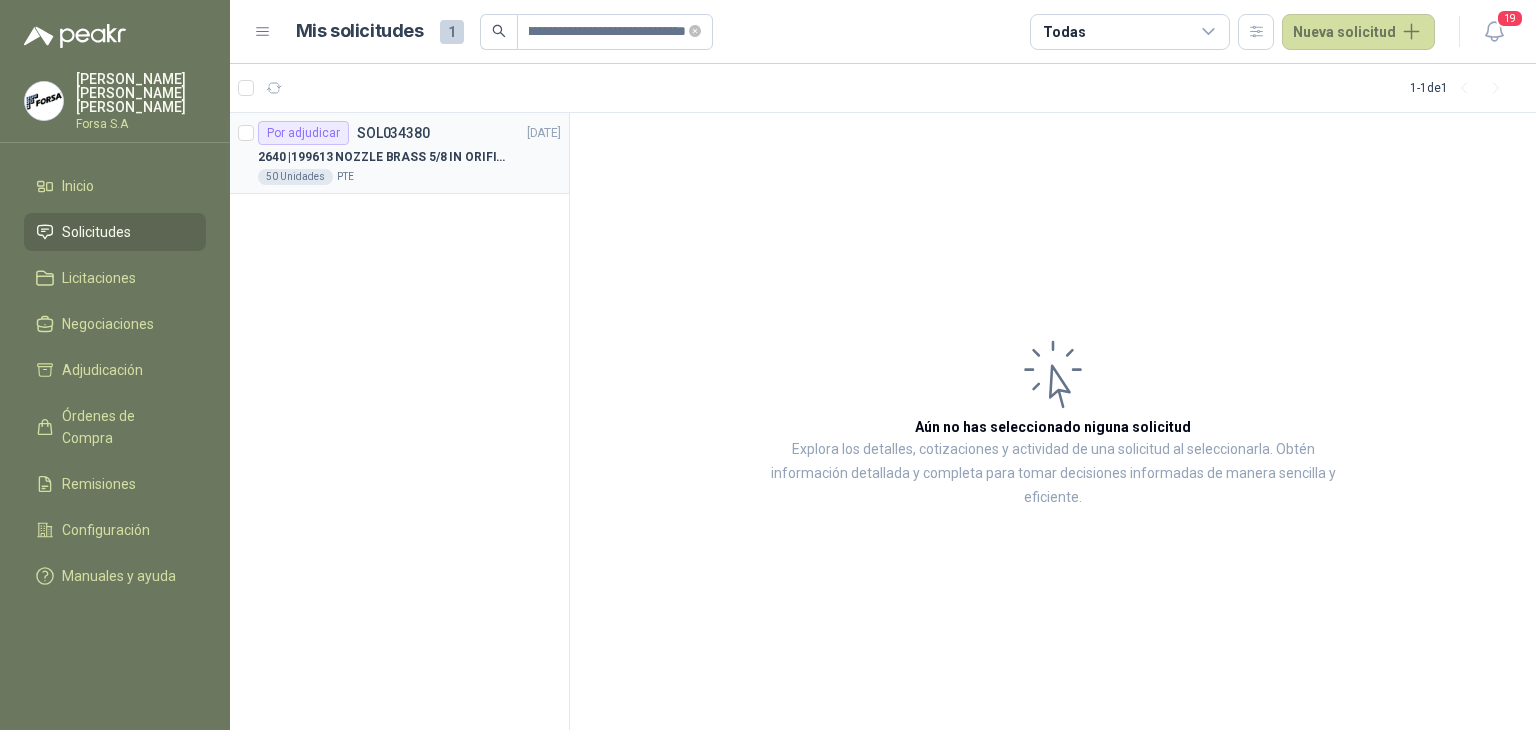 click on "2640 |  199613 NOZZLE BRASS 5/8 IN ORIFICE TAP" at bounding box center [382, 157] 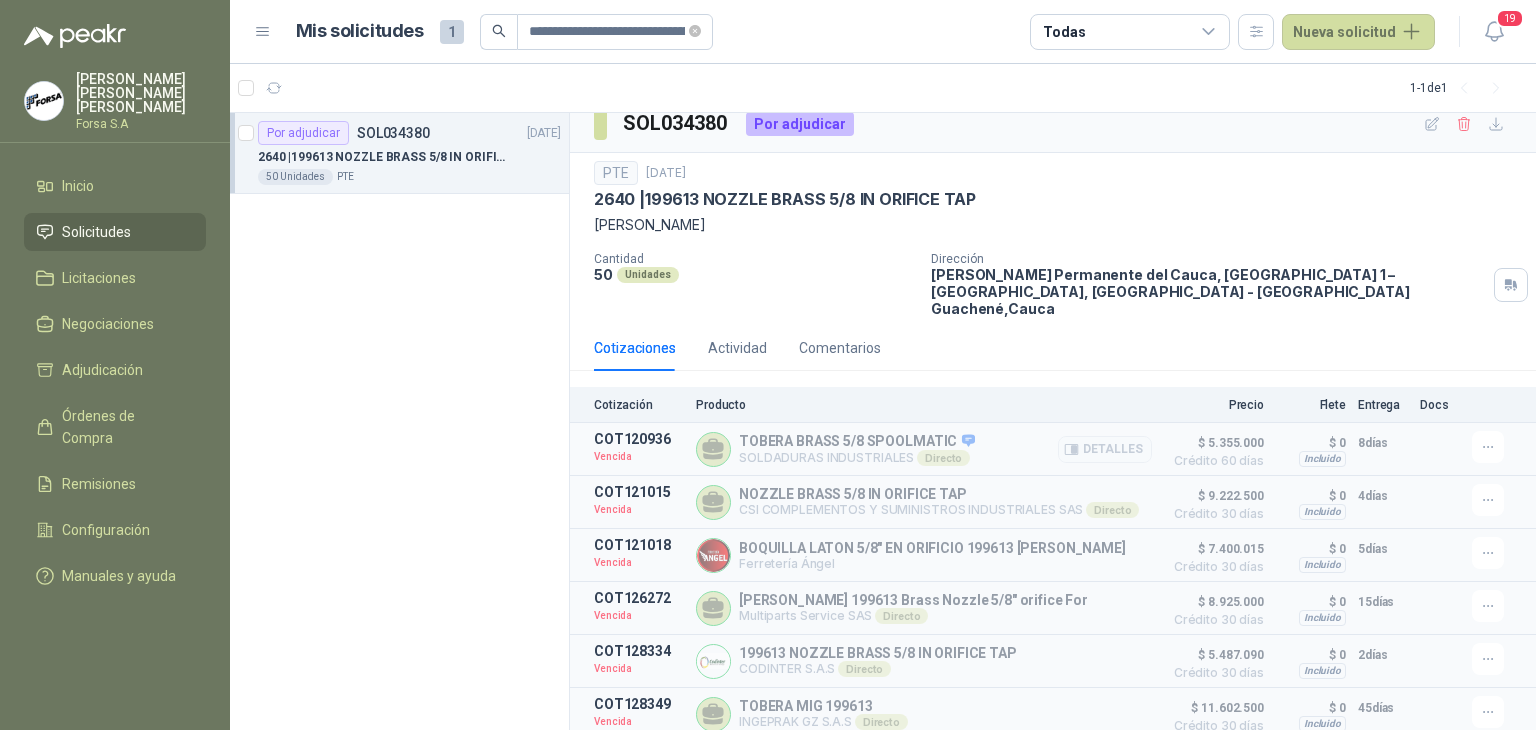 scroll, scrollTop: 68, scrollLeft: 0, axis: vertical 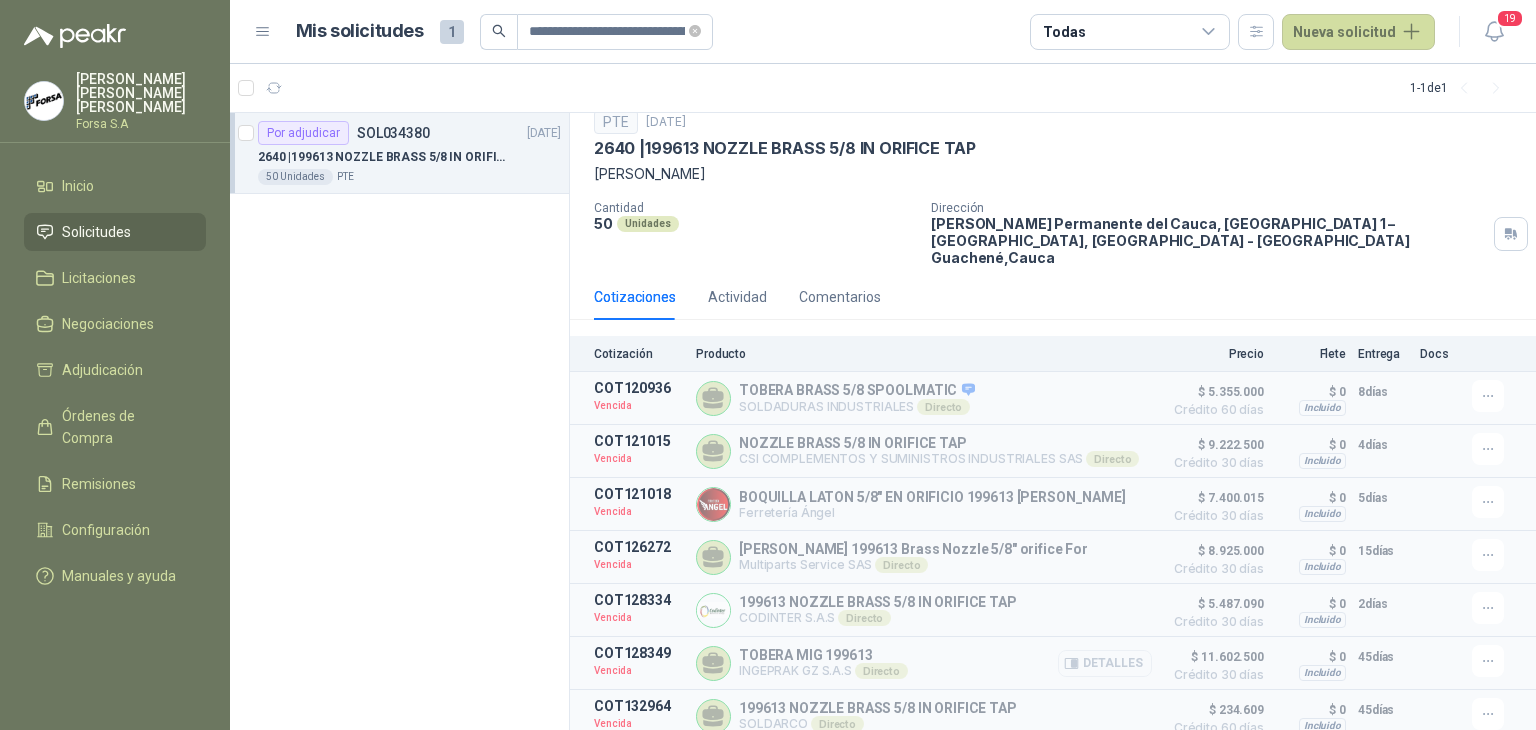 click on "Detalles" at bounding box center [1105, 663] 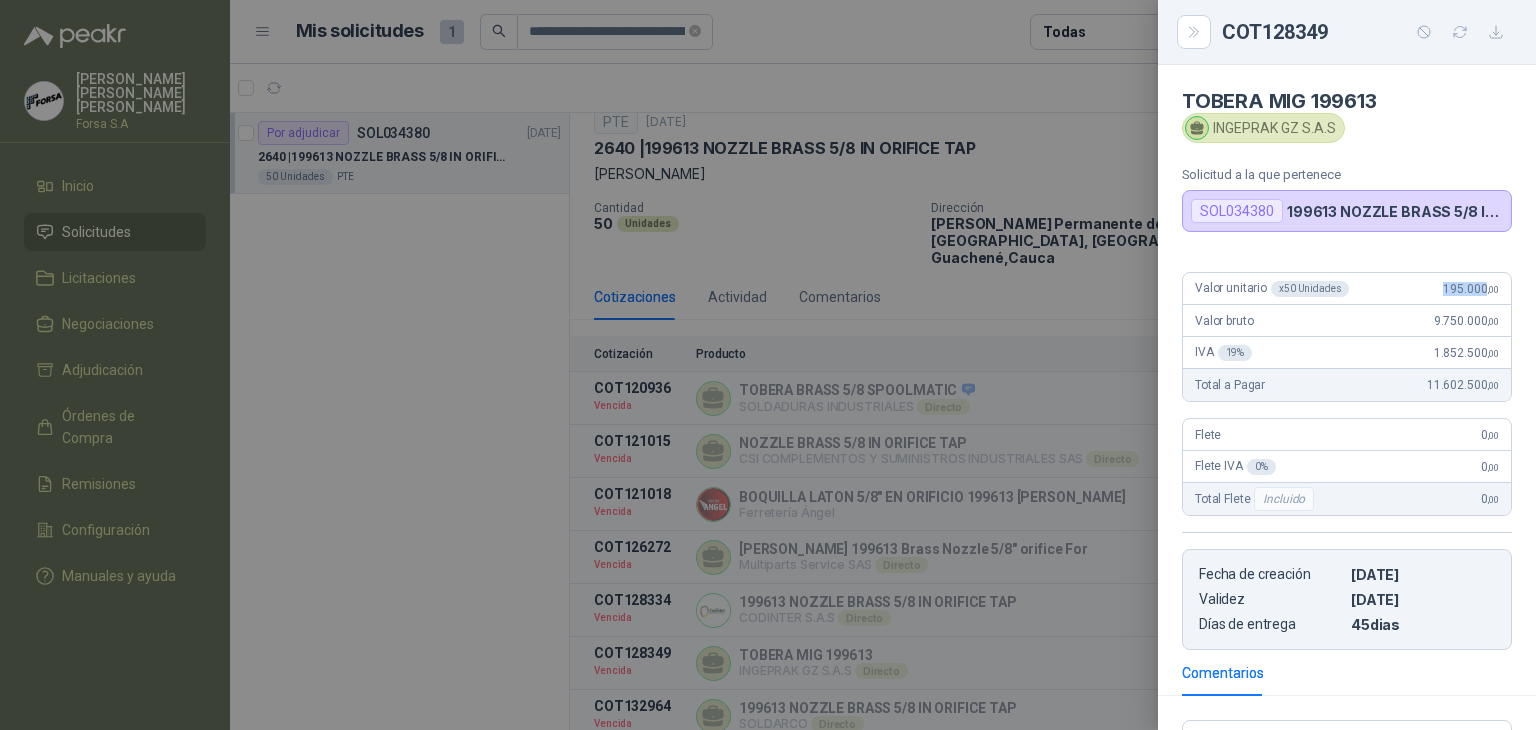 drag, startPoint x: 1429, startPoint y: 284, endPoint x: 1471, endPoint y: 288, distance: 42.190044 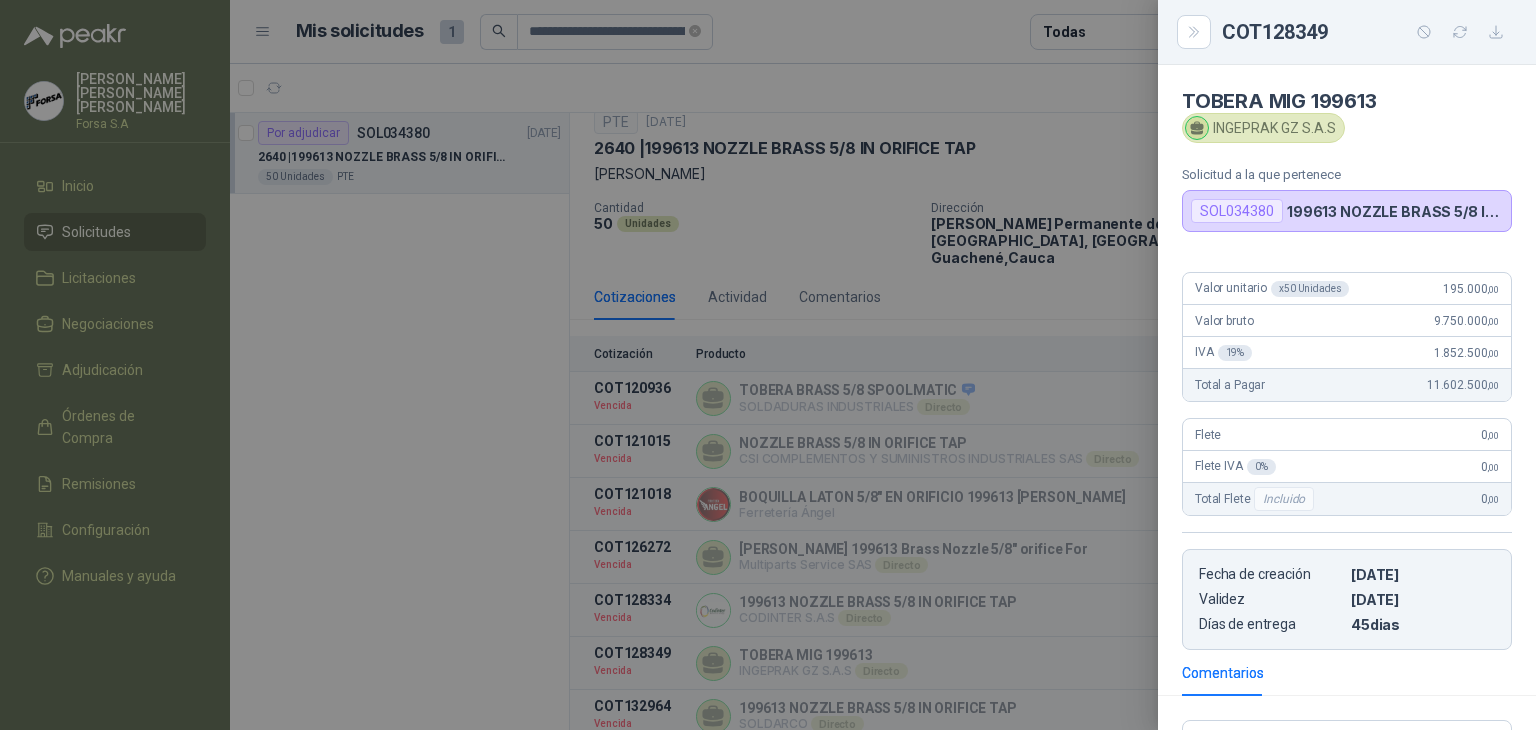 click at bounding box center [768, 365] 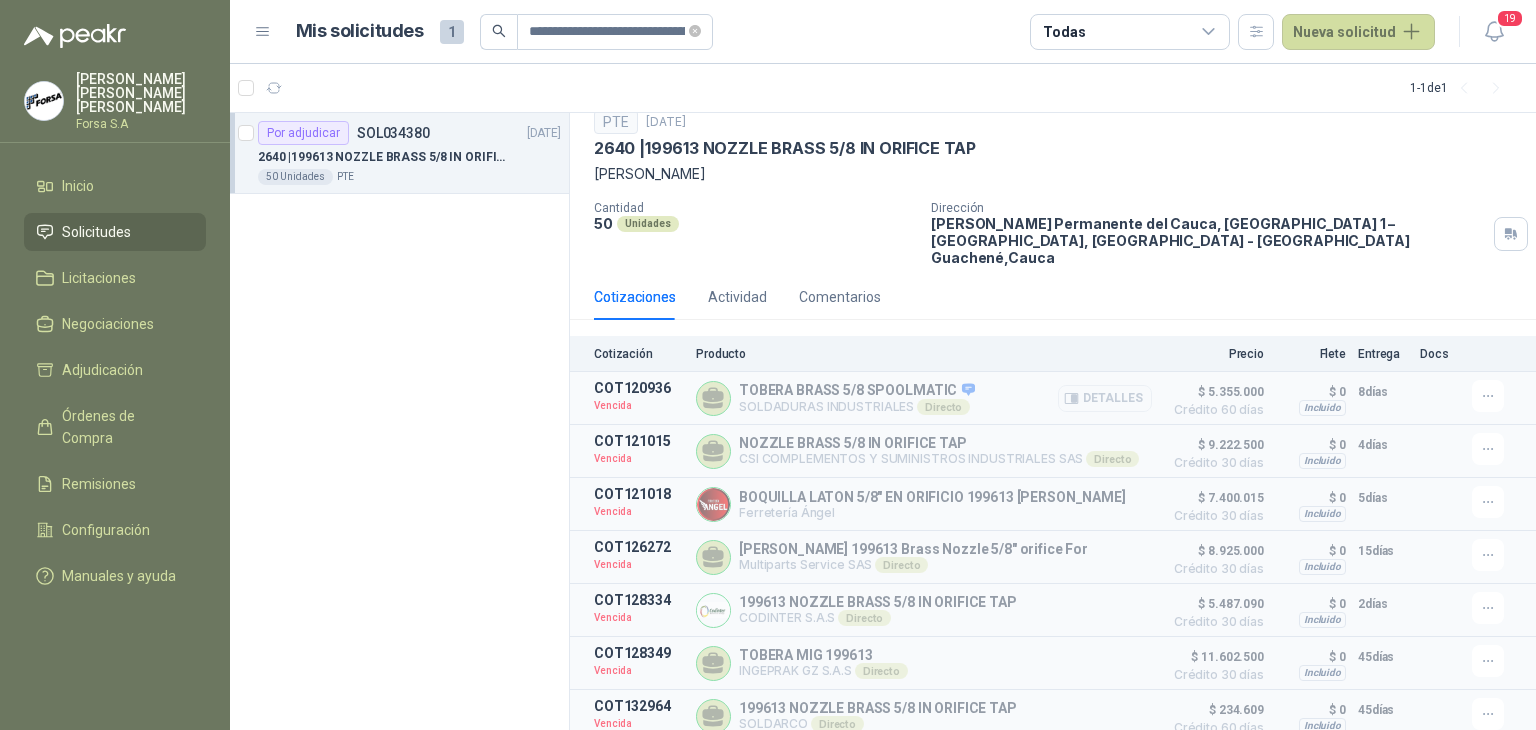 click on "Detalles" at bounding box center [1105, 398] 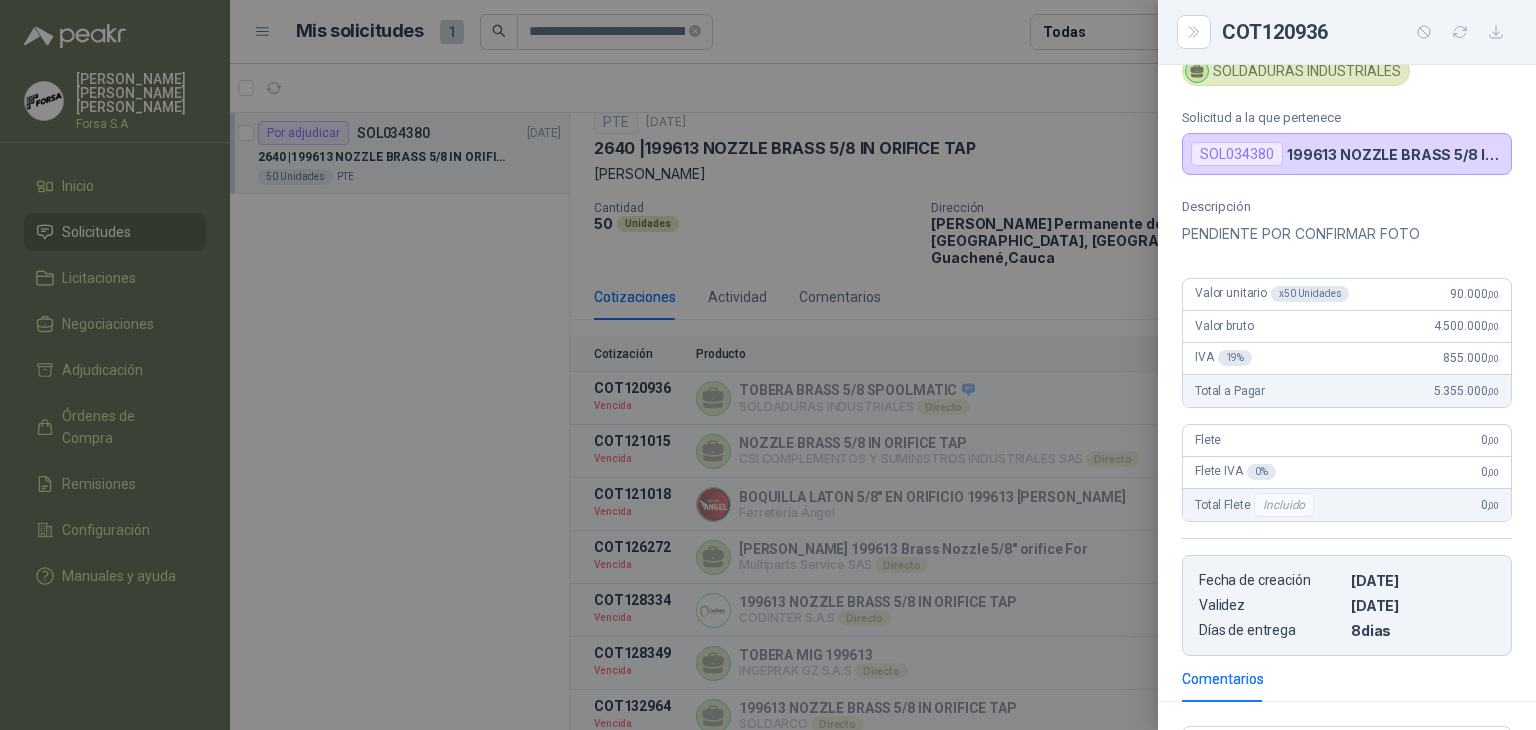 scroll, scrollTop: 0, scrollLeft: 0, axis: both 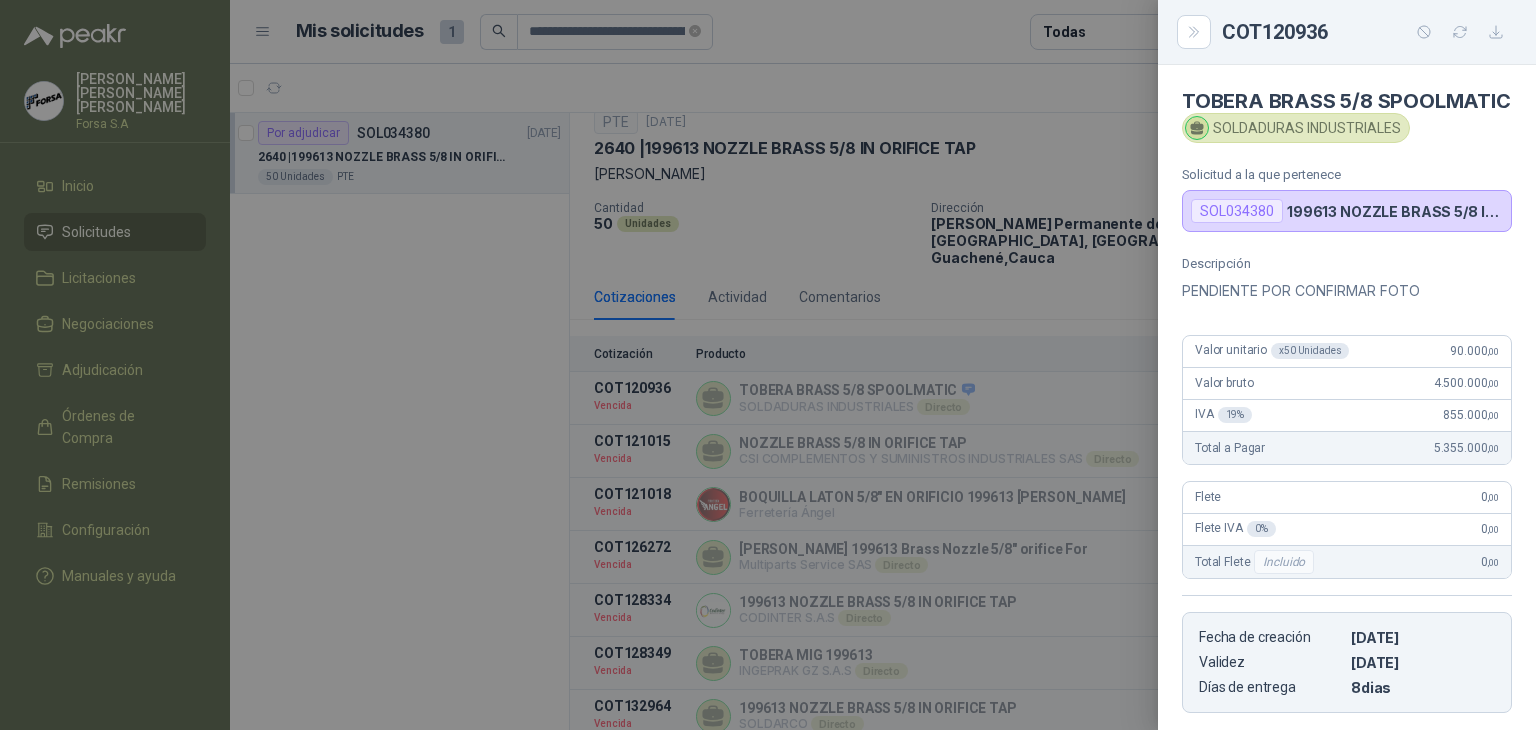 drag, startPoint x: 990, startPoint y: 413, endPoint x: 1048, endPoint y: 420, distance: 58.420887 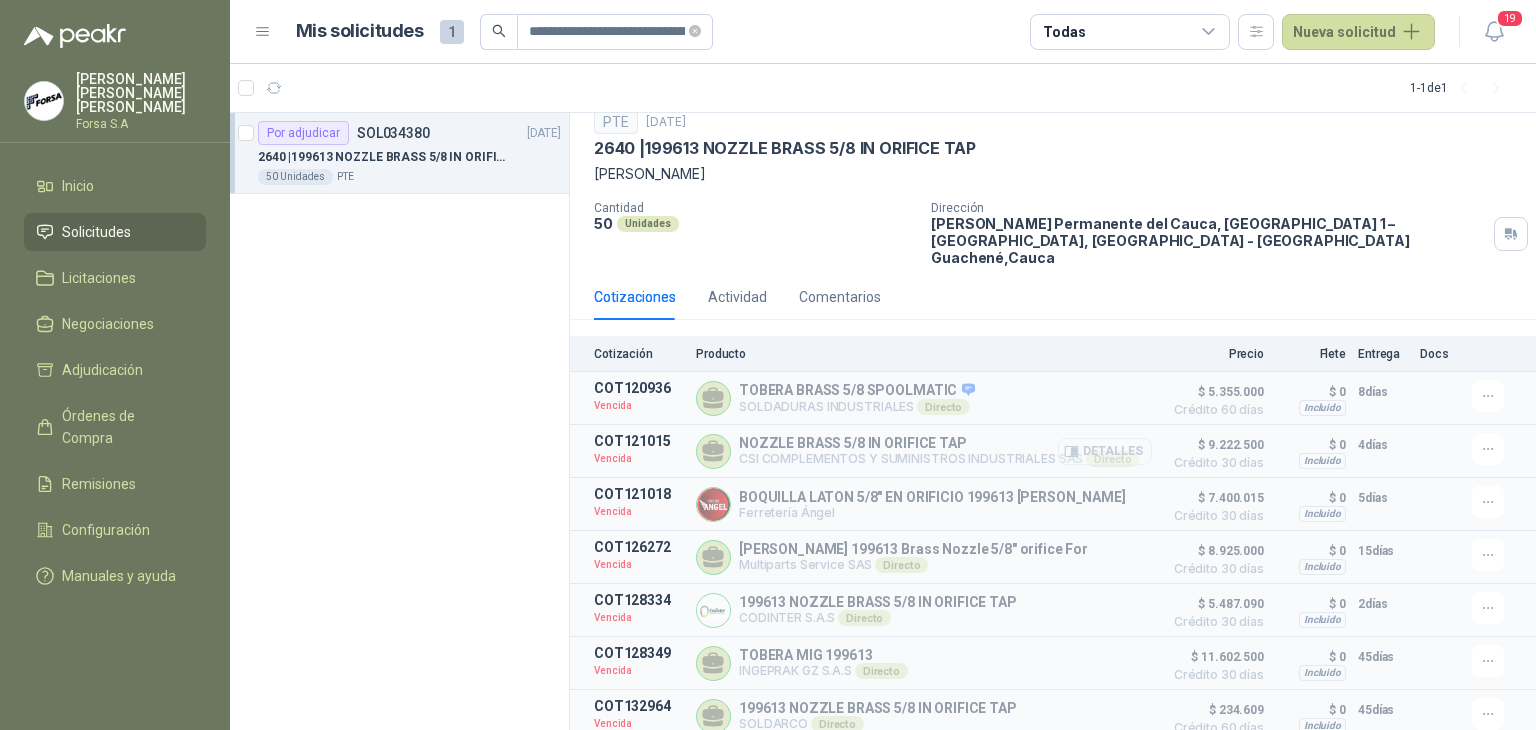 click on "Detalles" at bounding box center (1105, 451) 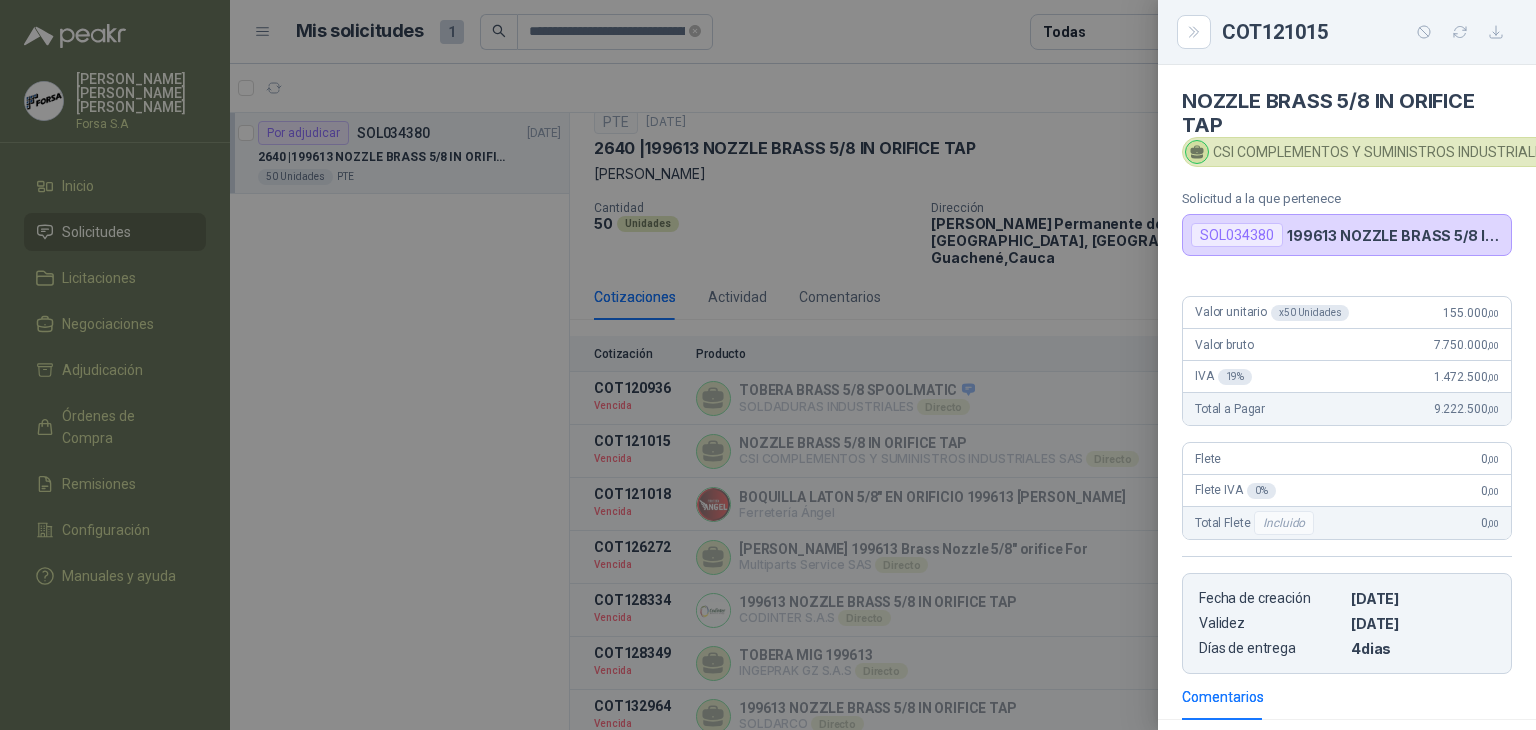 click at bounding box center (768, 365) 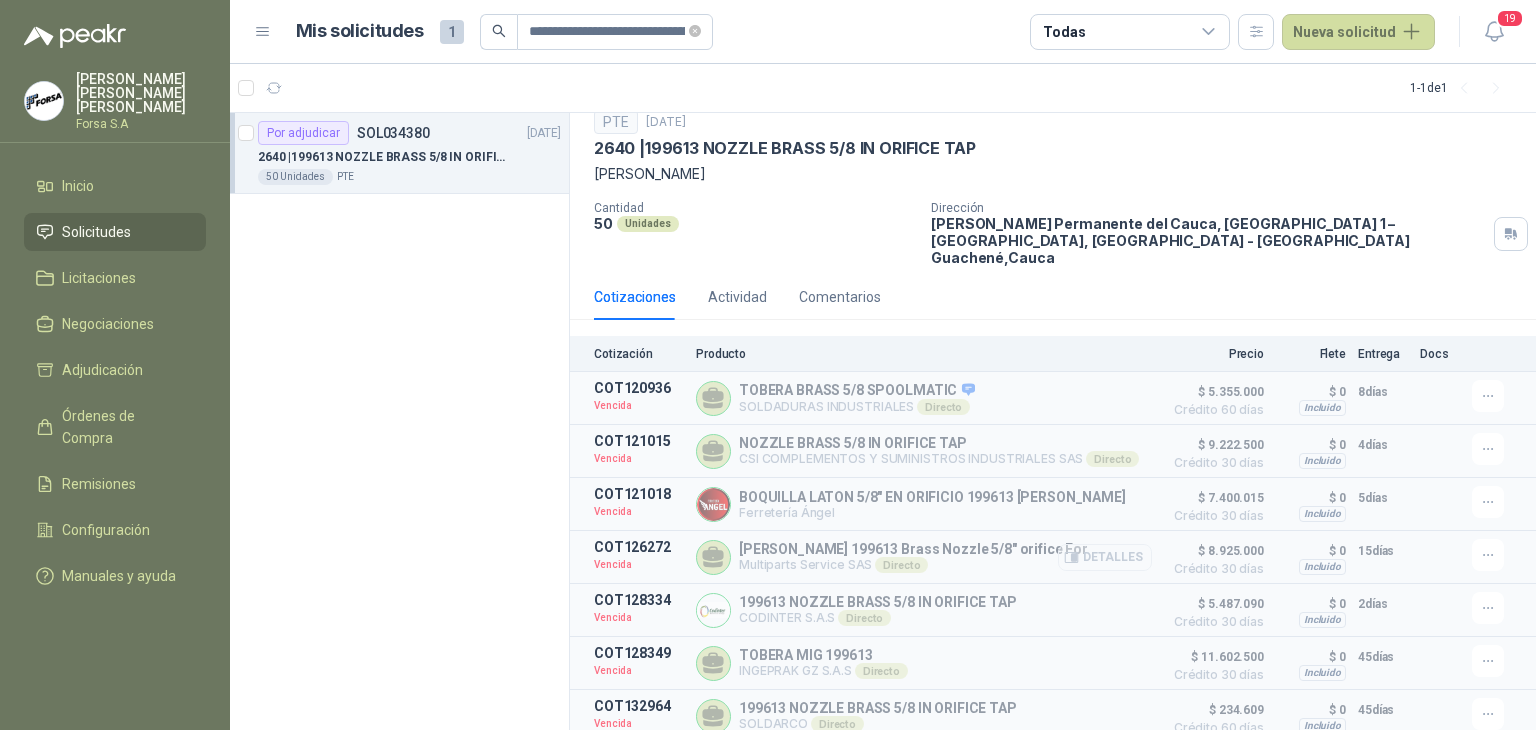 click on "Detalles" at bounding box center (1105, 557) 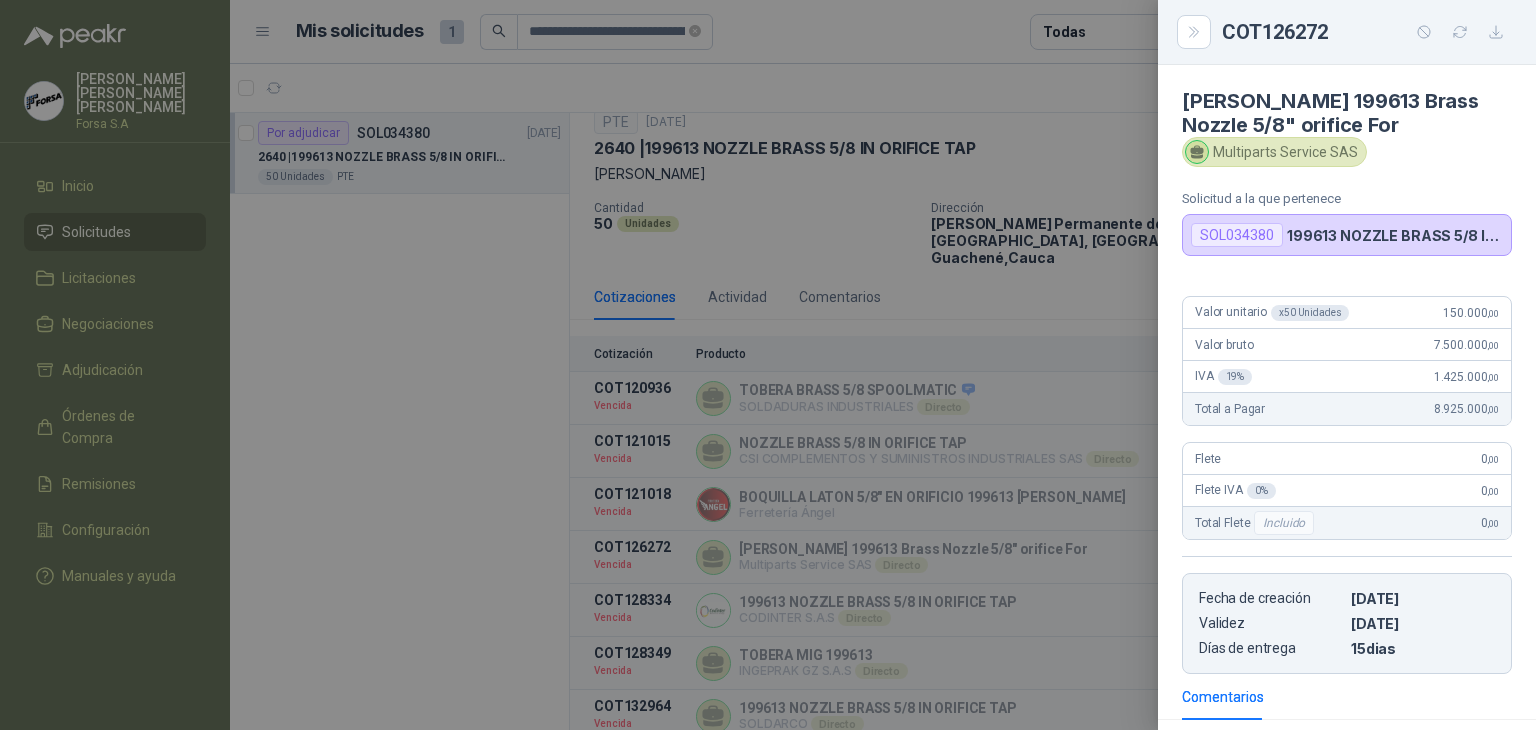 click at bounding box center [768, 365] 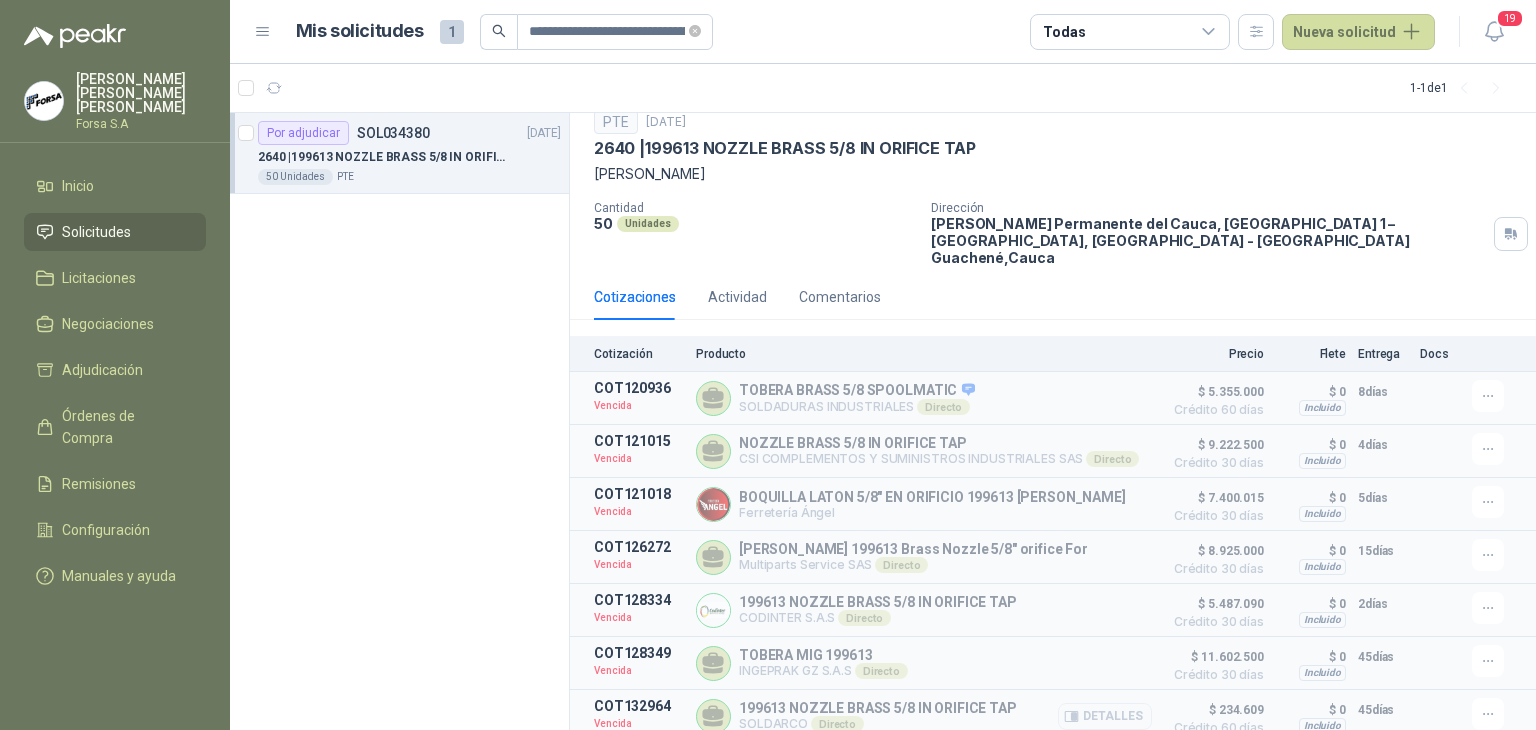 click on "Detalles" at bounding box center [1105, 716] 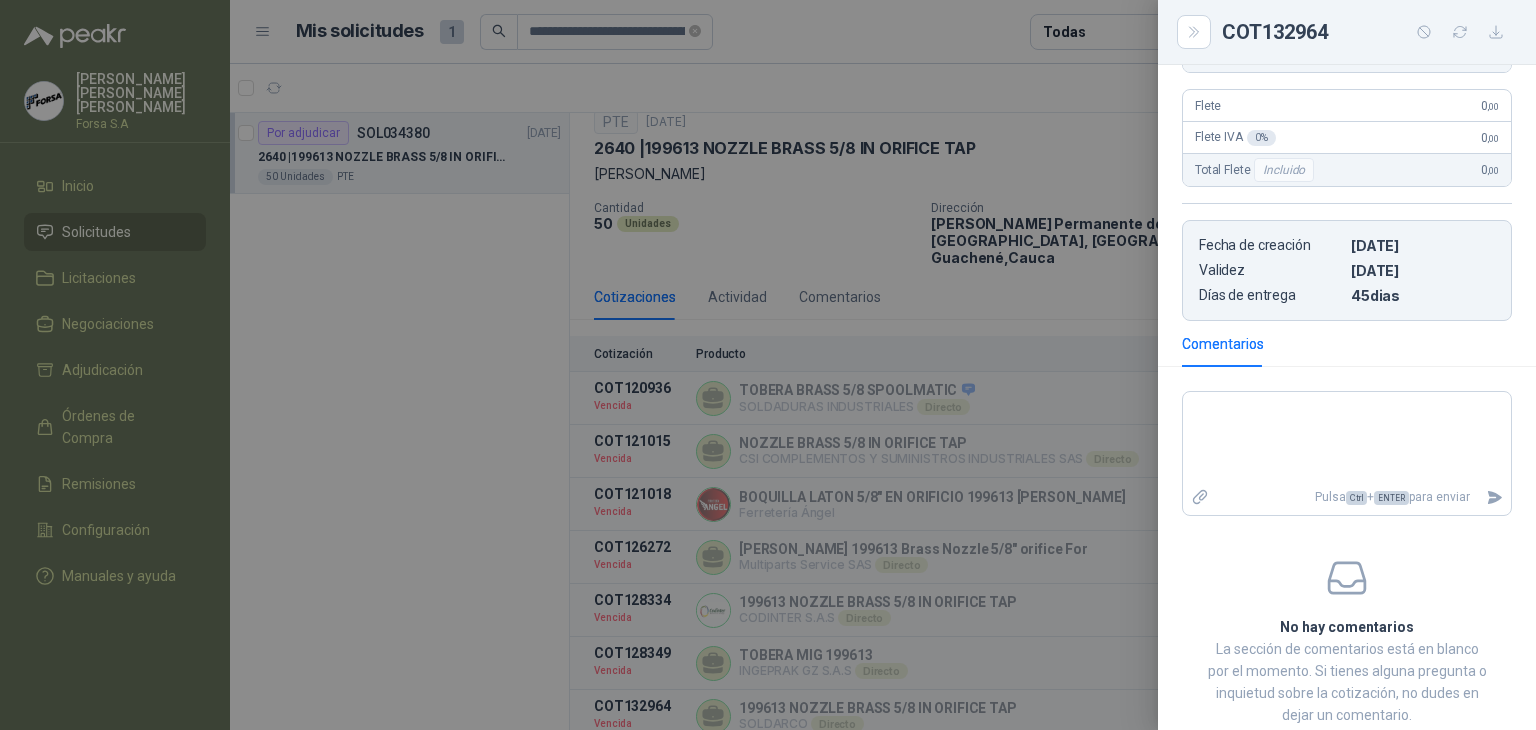 scroll, scrollTop: 402, scrollLeft: 0, axis: vertical 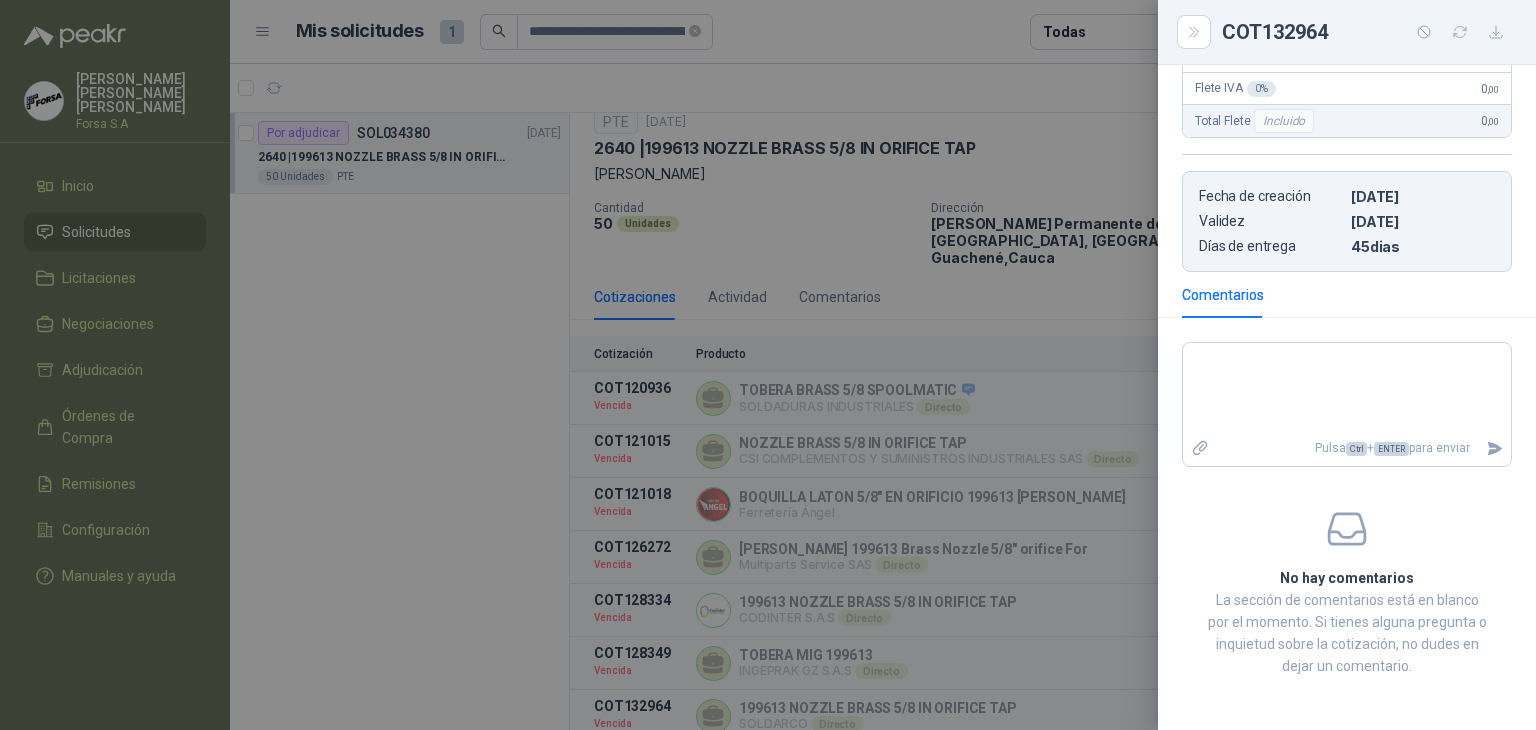 click at bounding box center [768, 365] 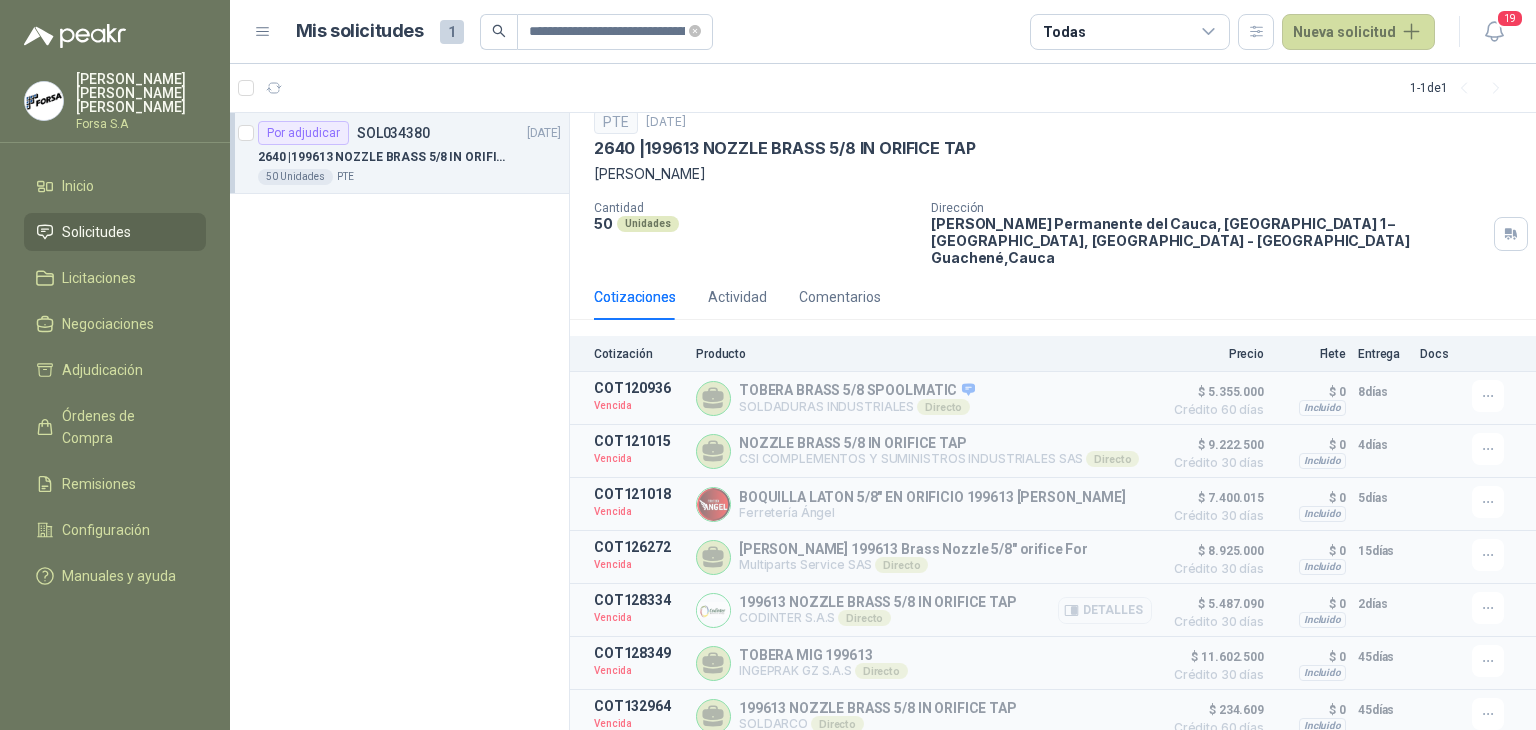 click on "Detalles" at bounding box center [1105, 610] 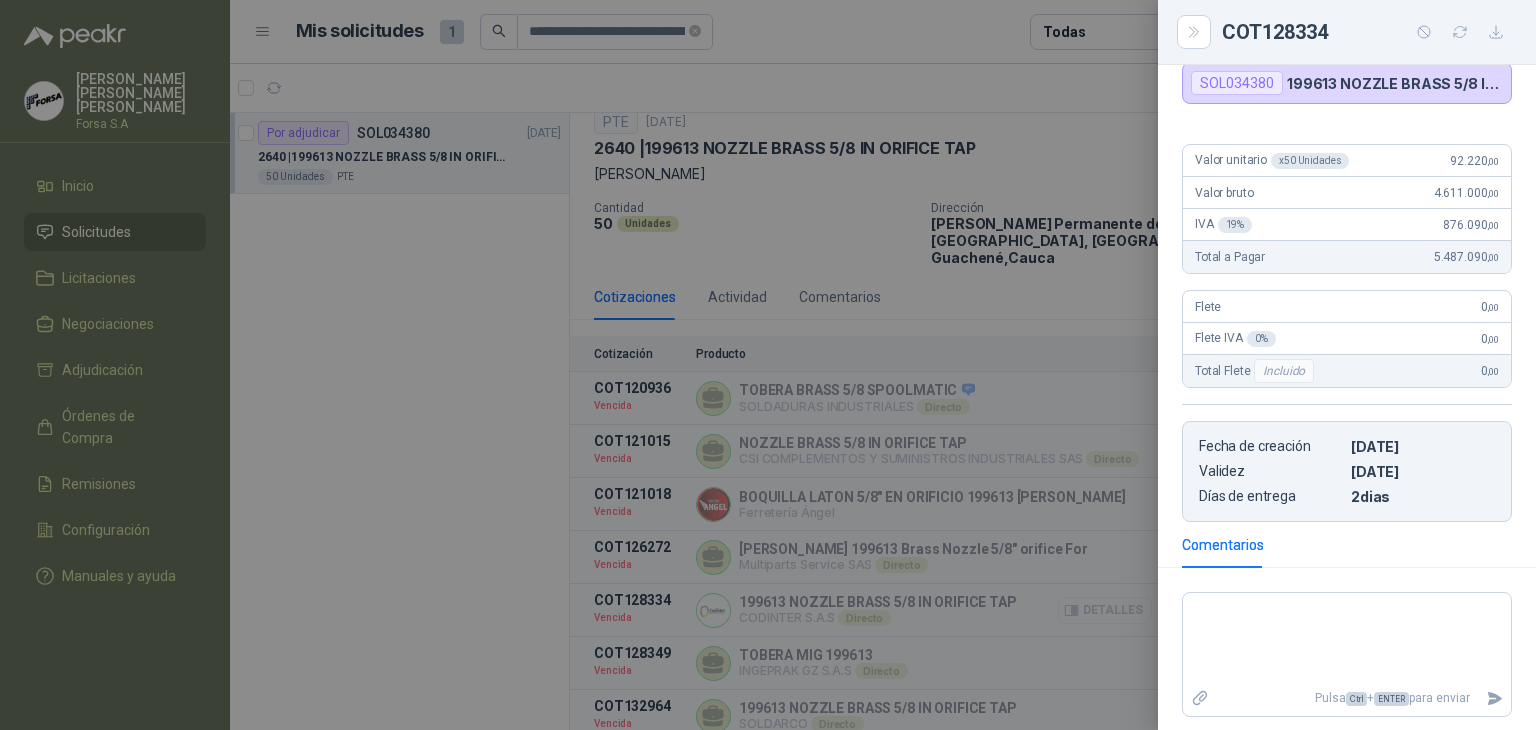 click at bounding box center [768, 365] 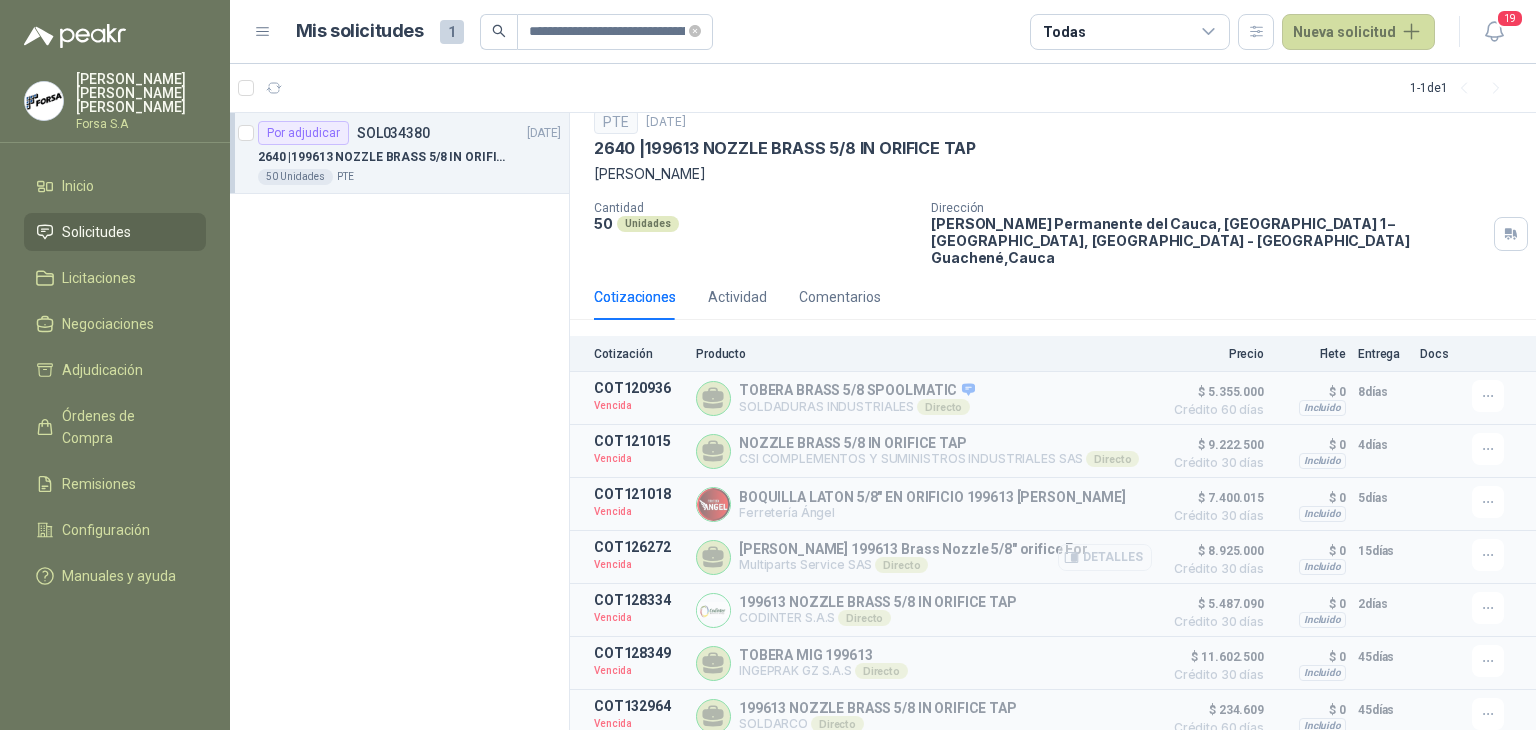 click on "Detalles" at bounding box center (1105, 557) 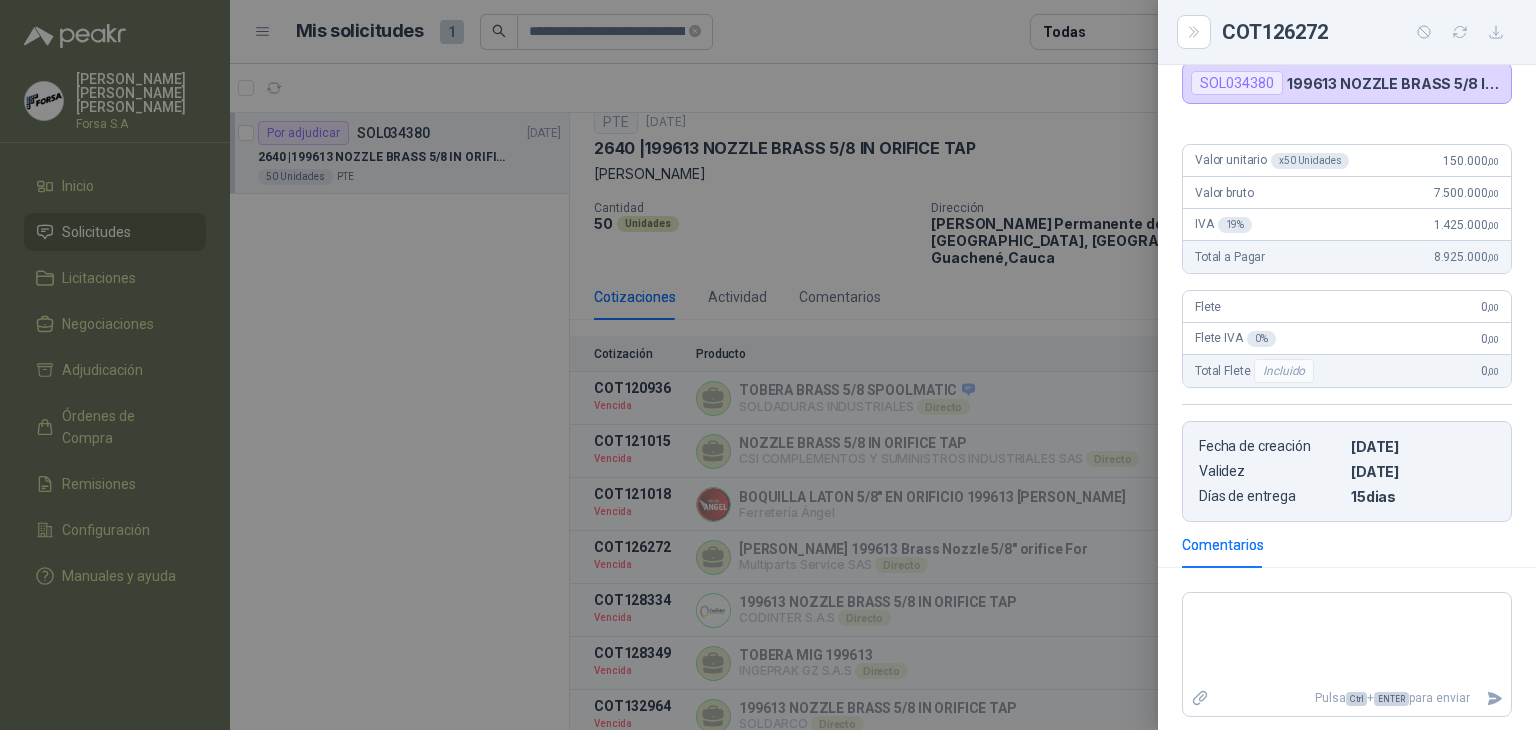 click at bounding box center (768, 365) 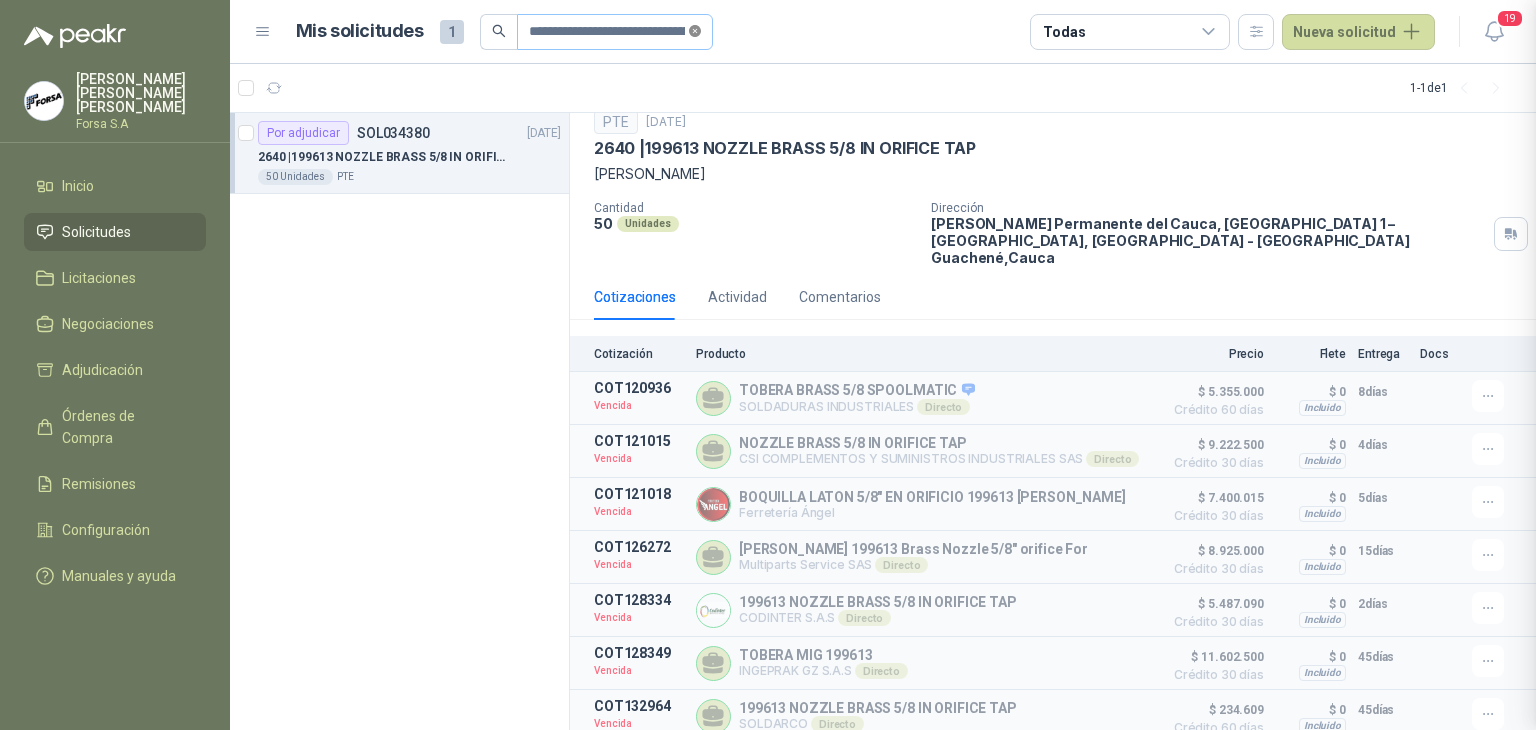 type 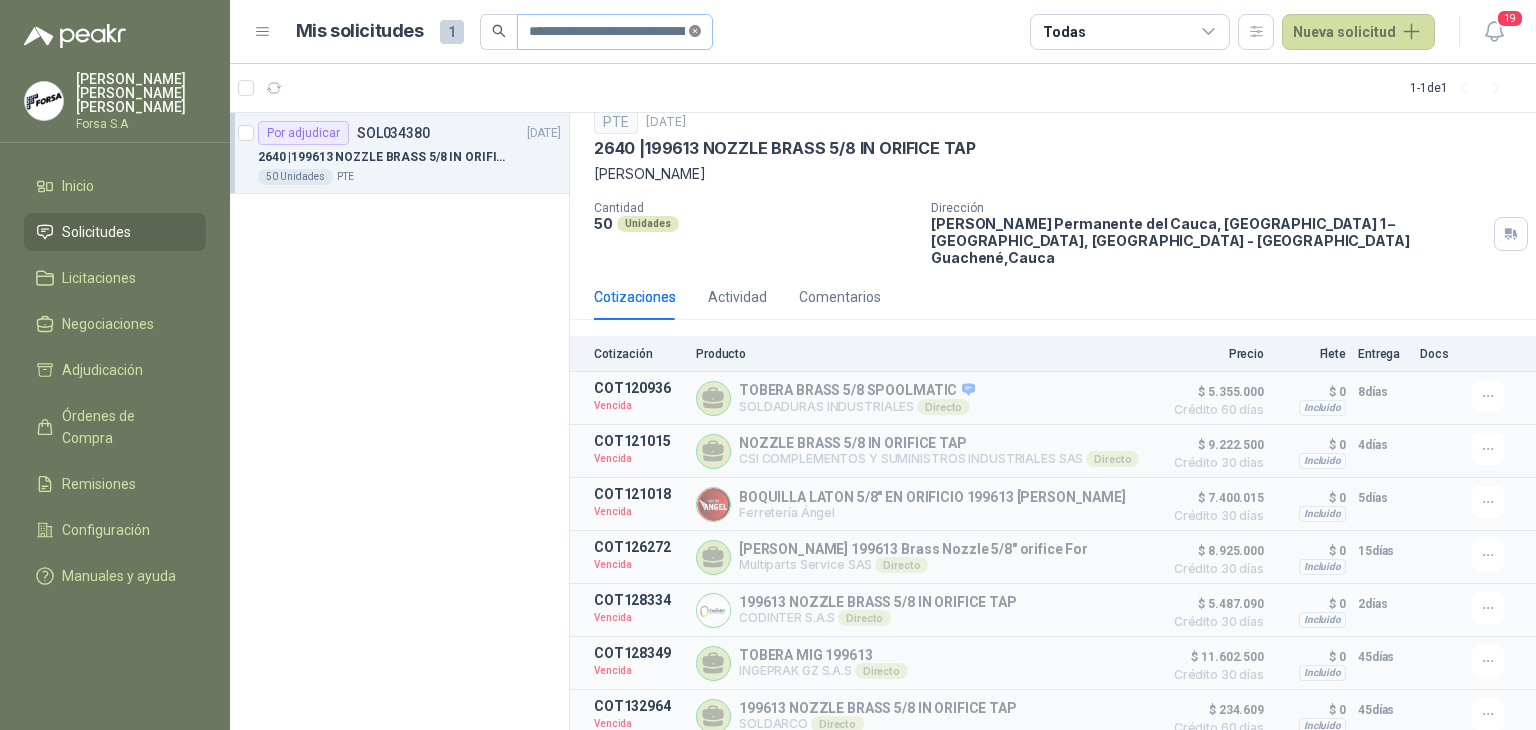 click 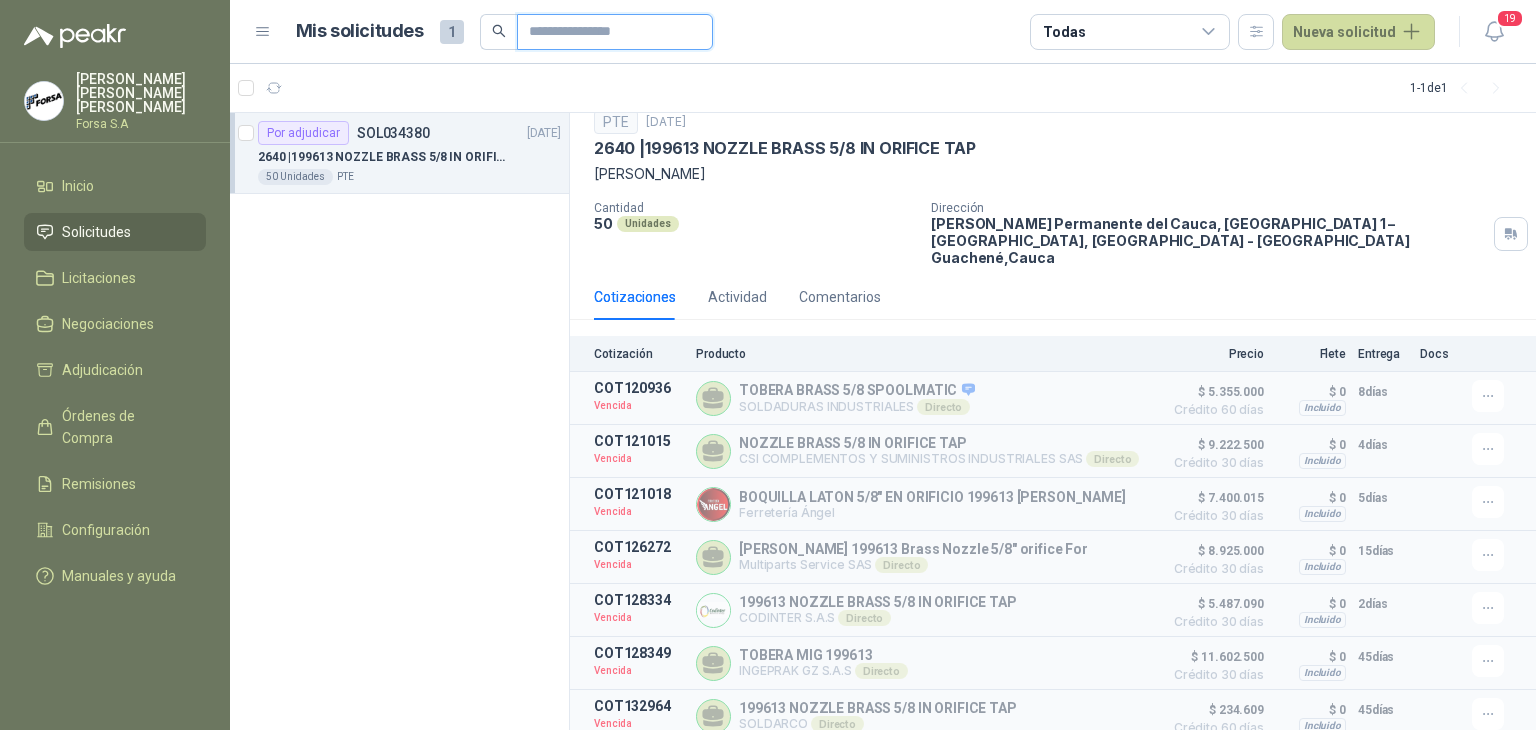 scroll, scrollTop: 0, scrollLeft: 0, axis: both 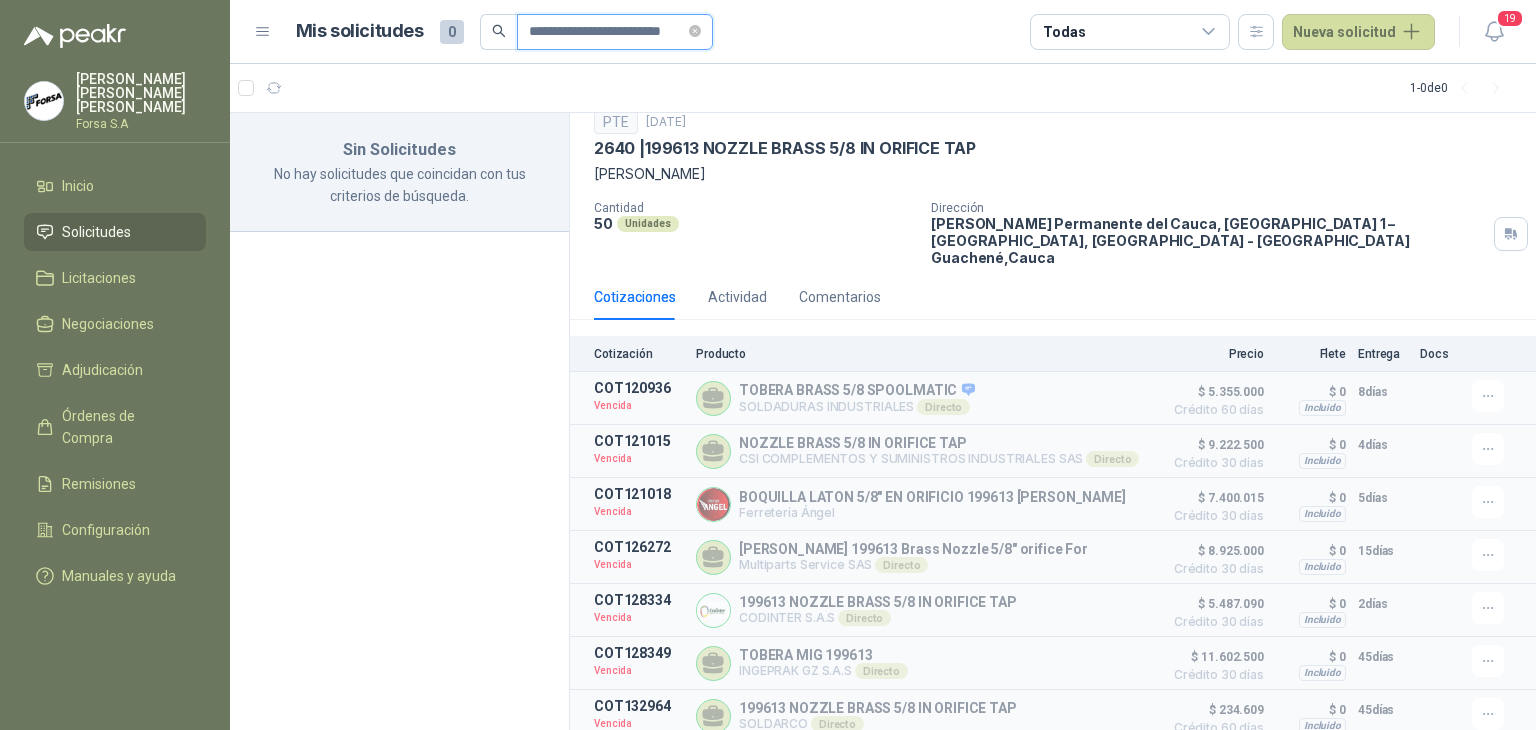 type on "**********" 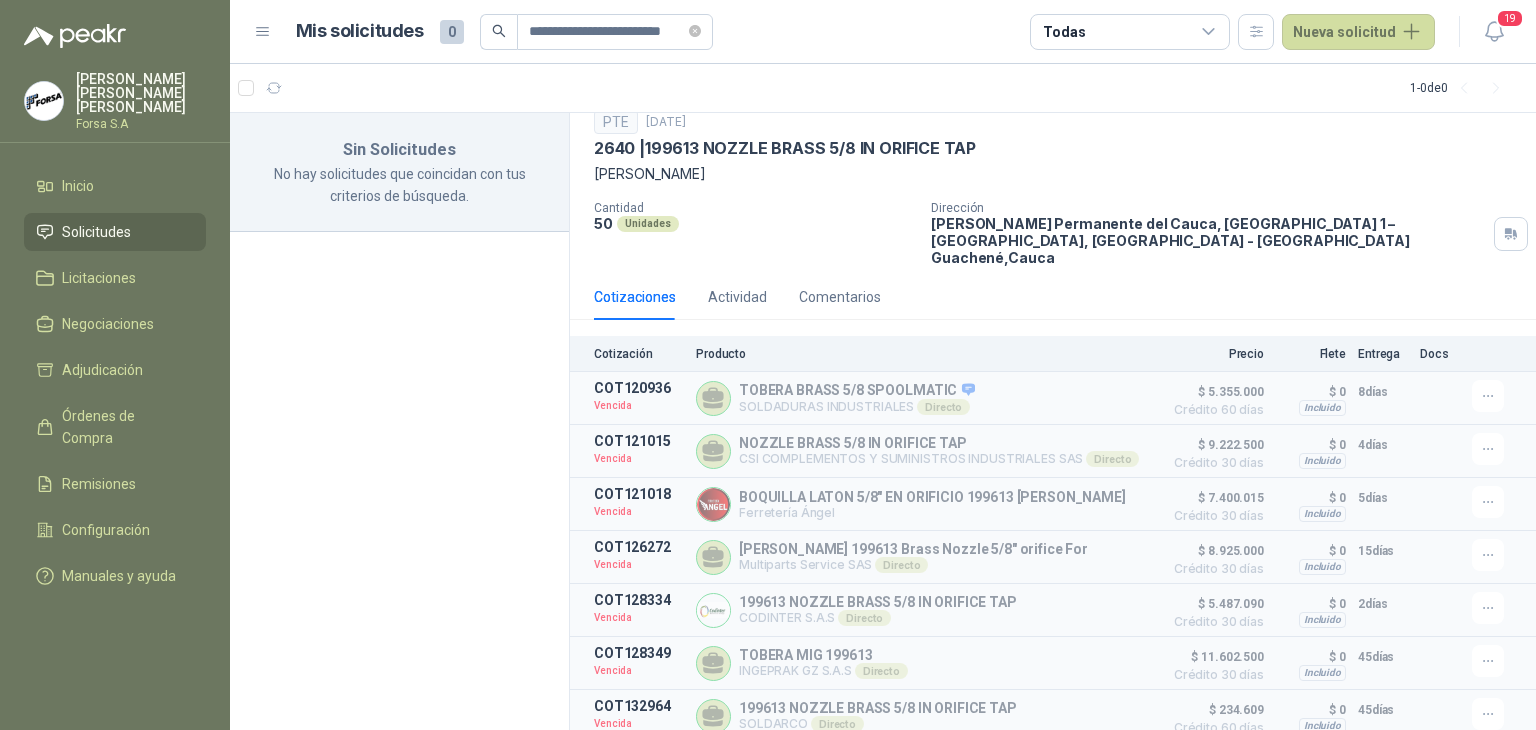 scroll, scrollTop: 0, scrollLeft: 0, axis: both 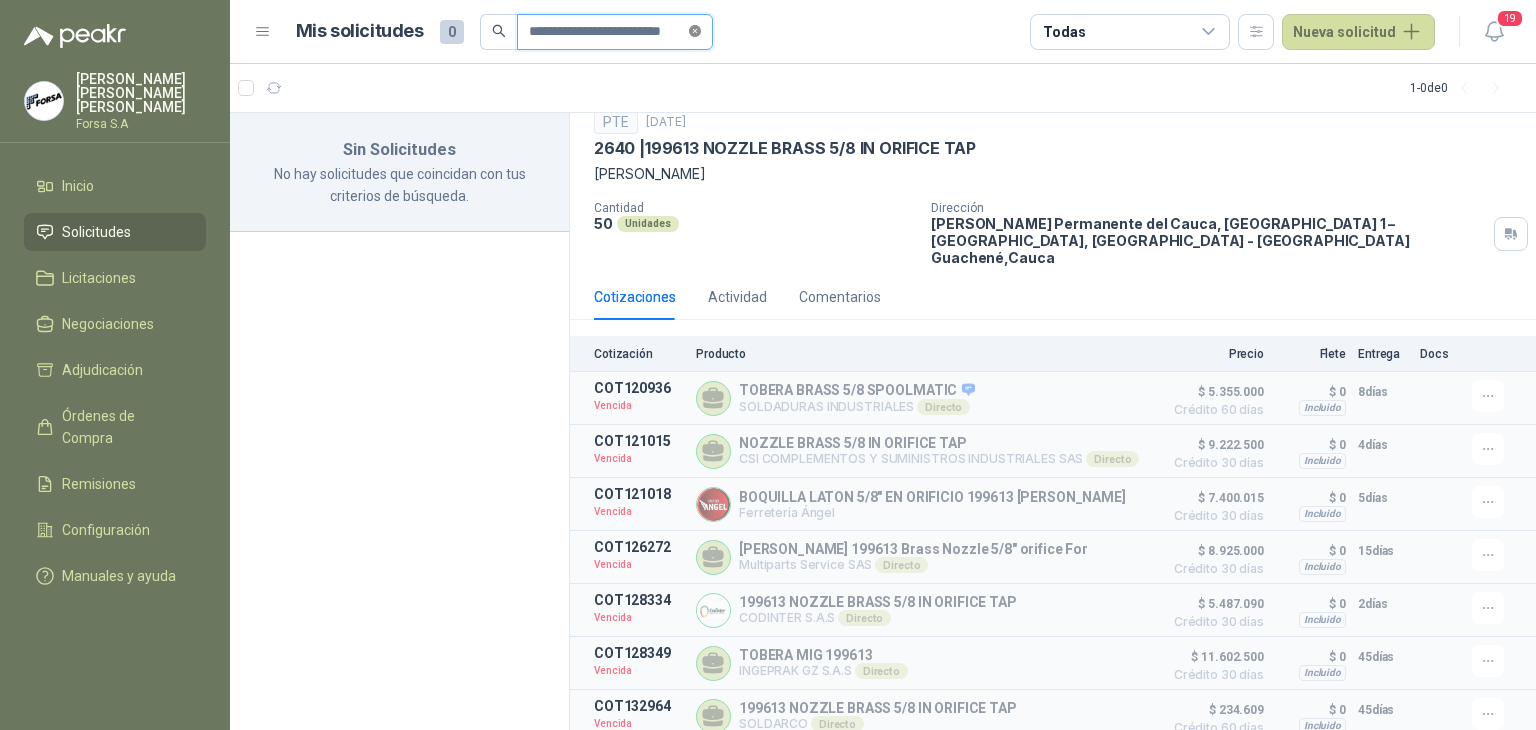click 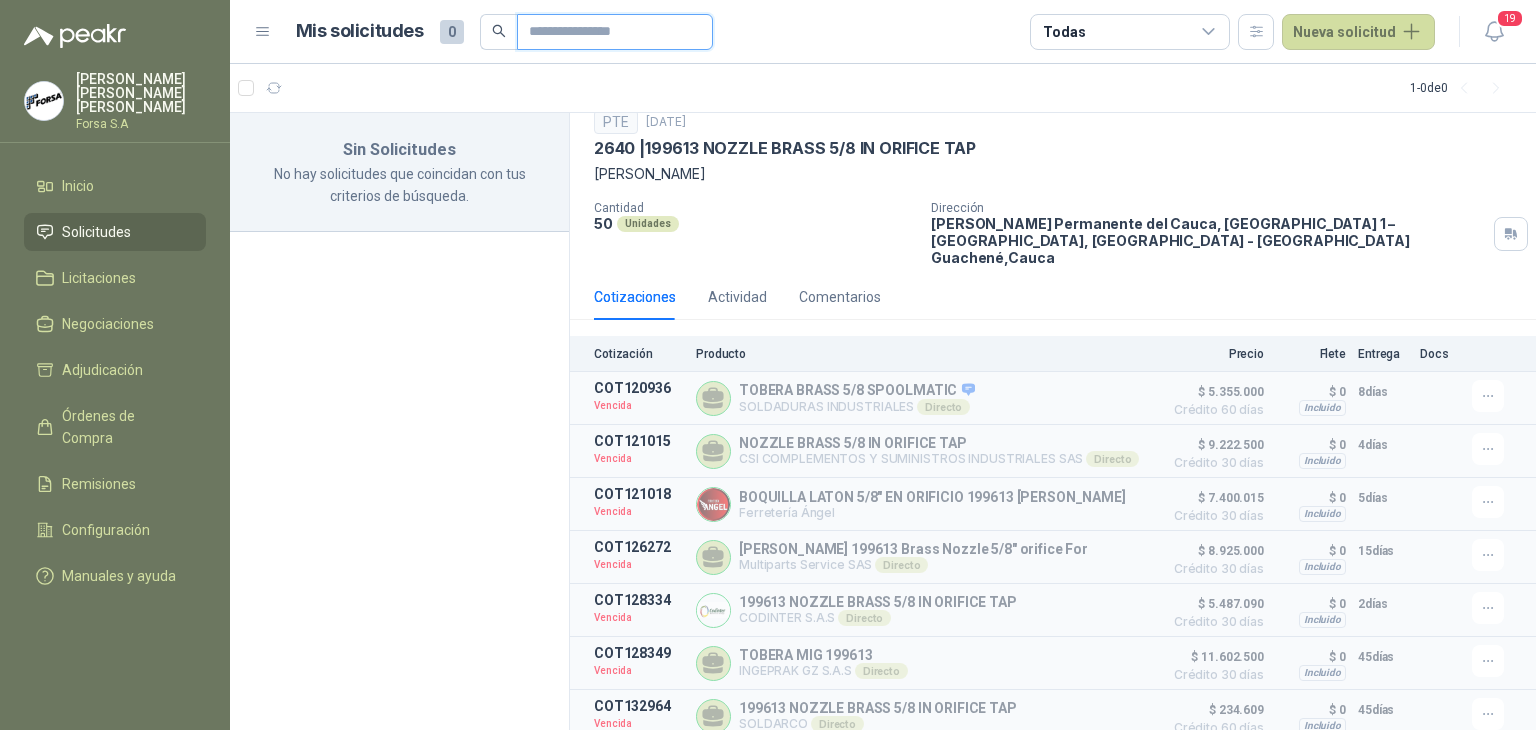 click at bounding box center [607, 32] 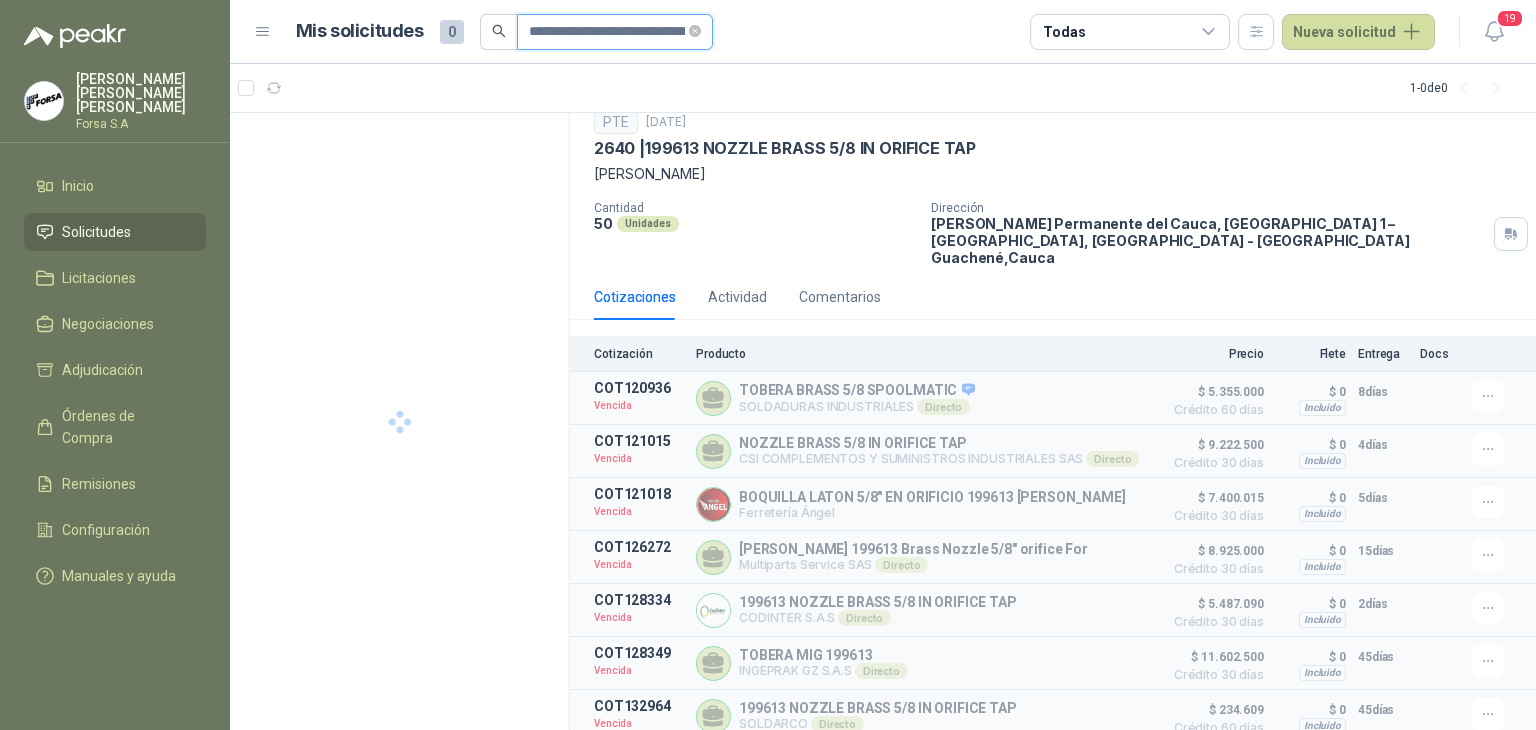 scroll, scrollTop: 0, scrollLeft: 107, axis: horizontal 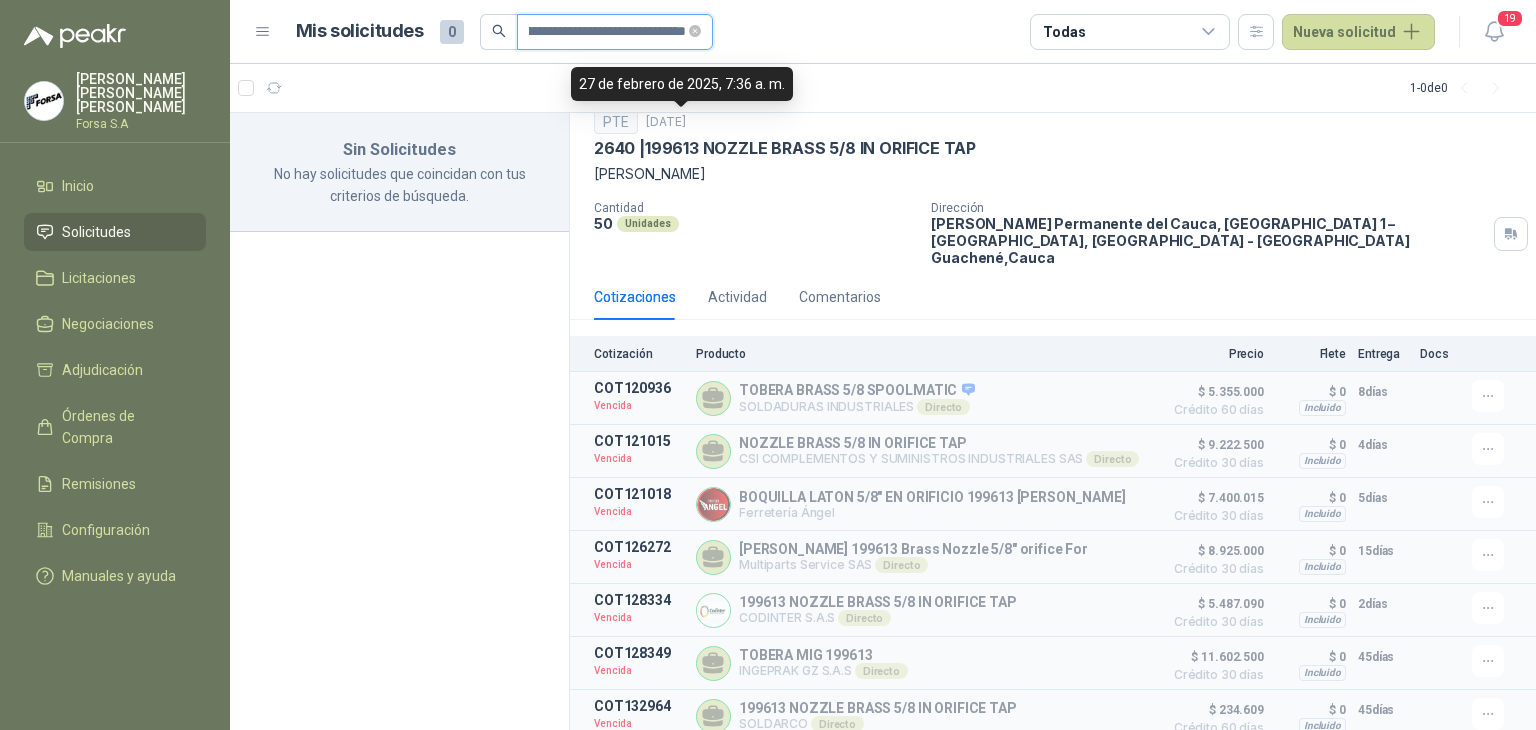 type on "**********" 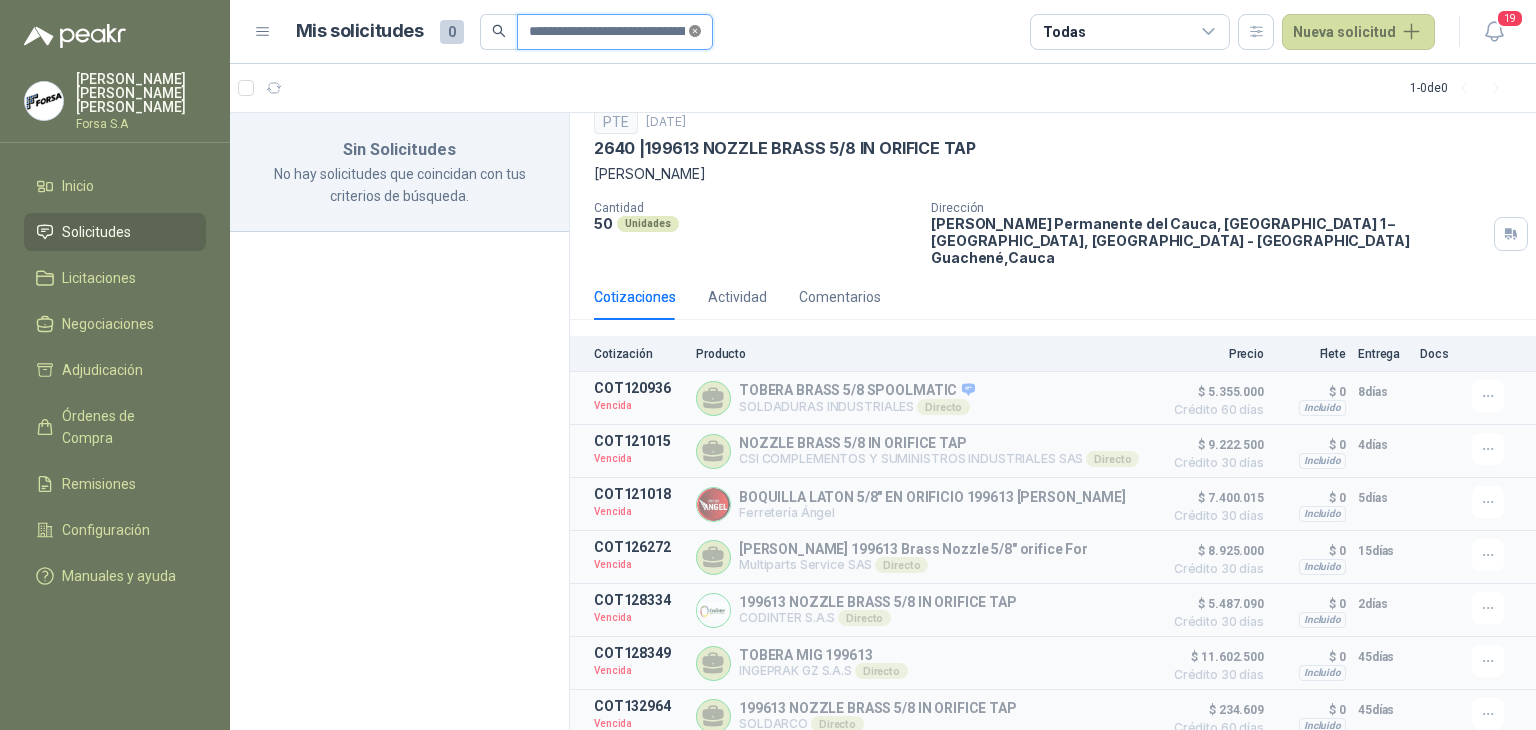 click 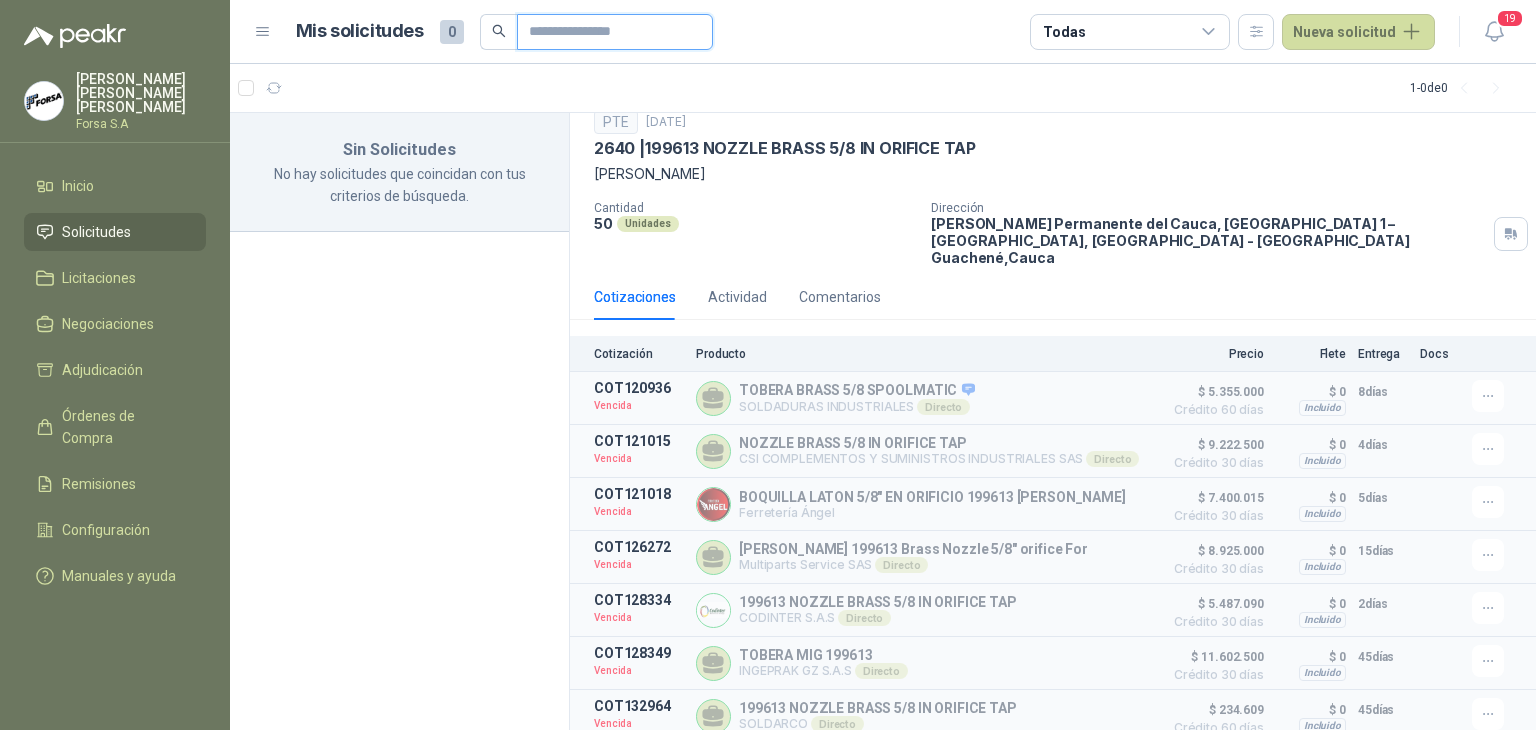 paste on "**********" 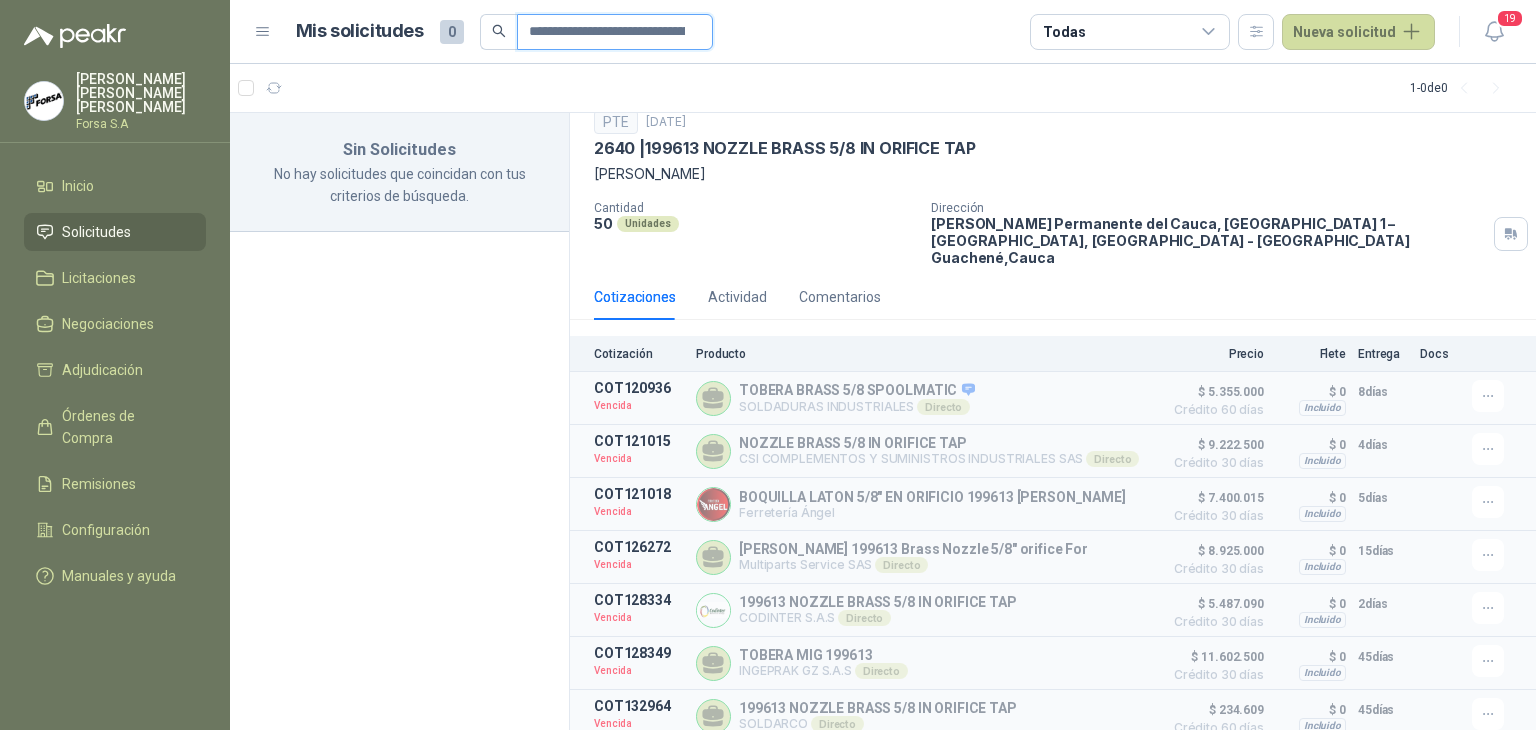 scroll, scrollTop: 0, scrollLeft: 115, axis: horizontal 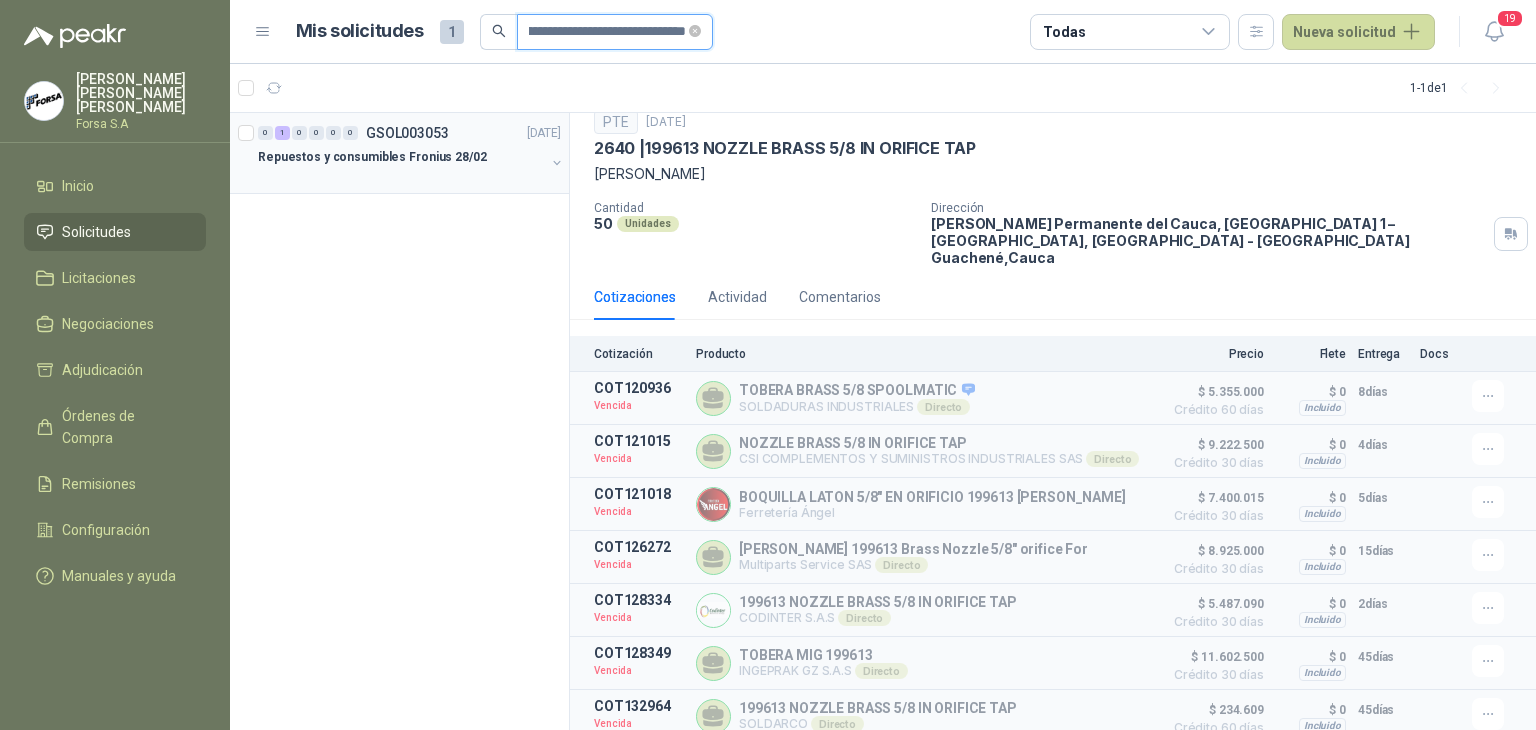 type on "**********" 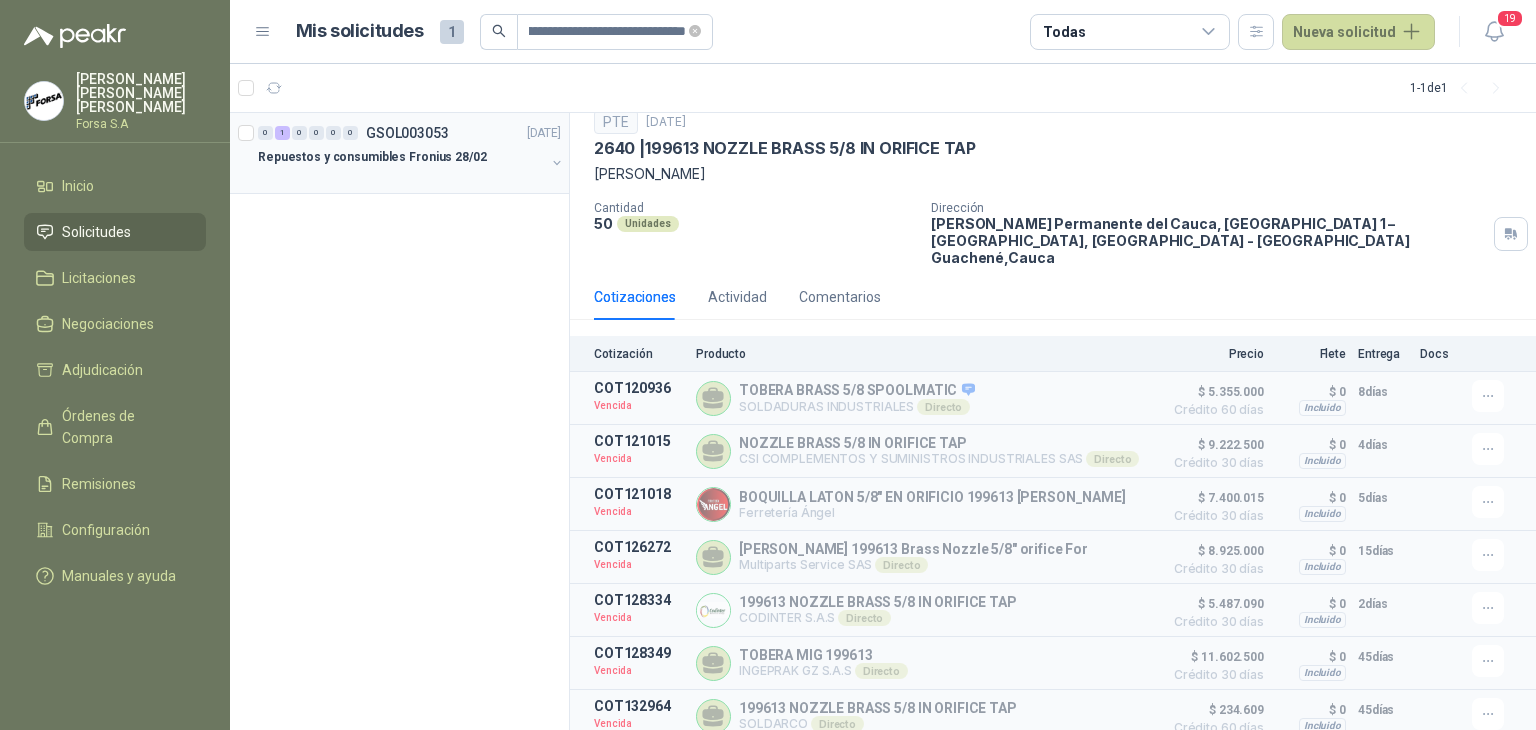 click at bounding box center [401, 177] 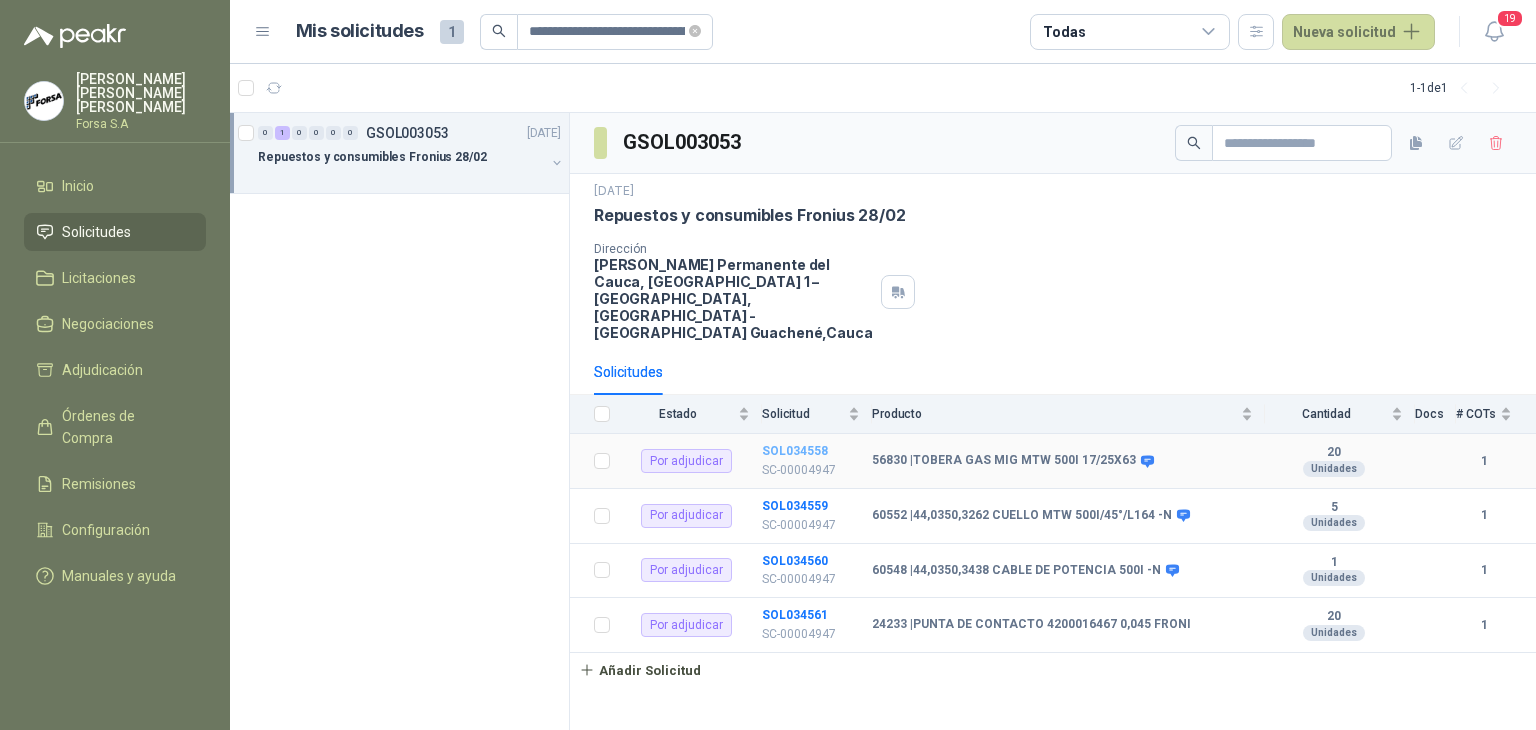 click on "SOL034558" at bounding box center [795, 451] 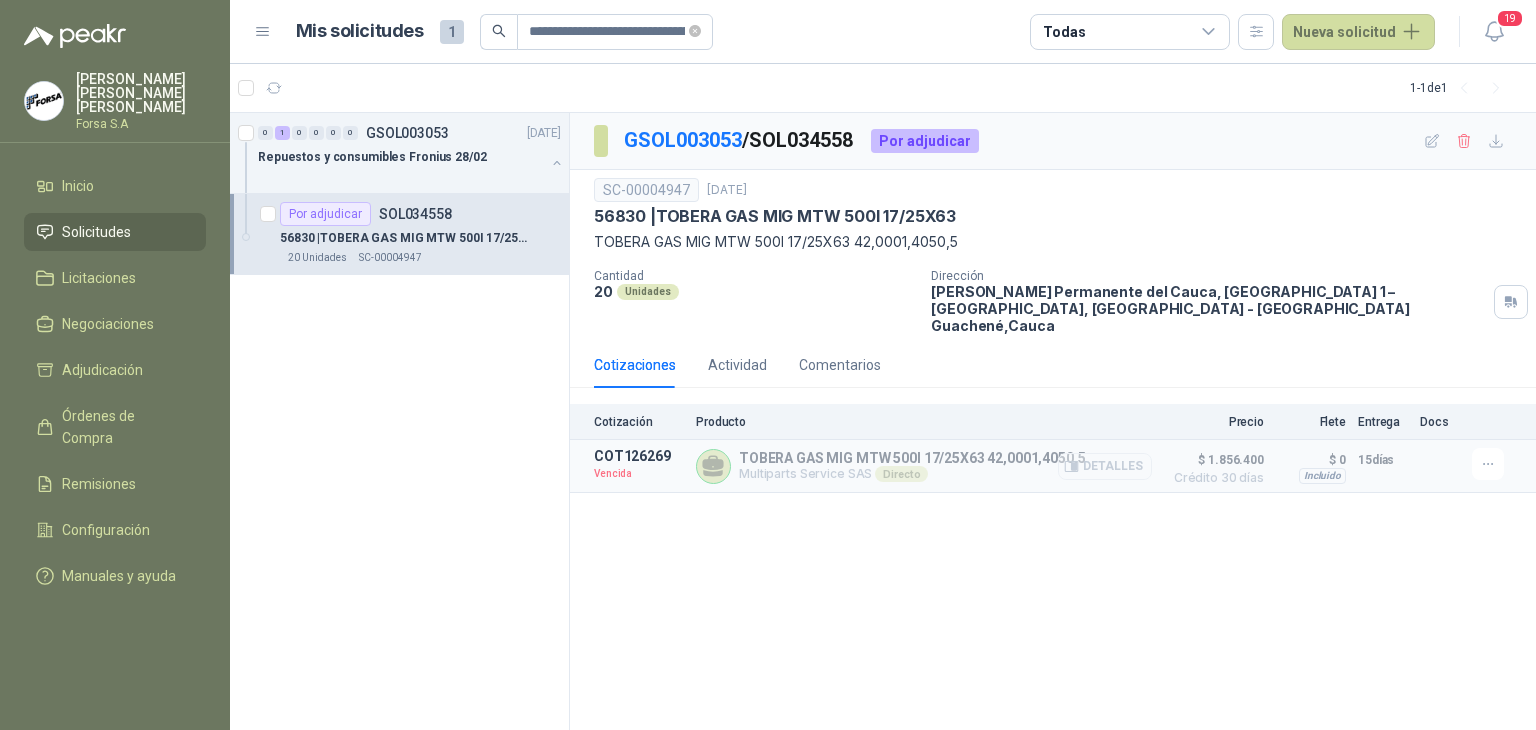 click on "Detalles" at bounding box center (1105, 466) 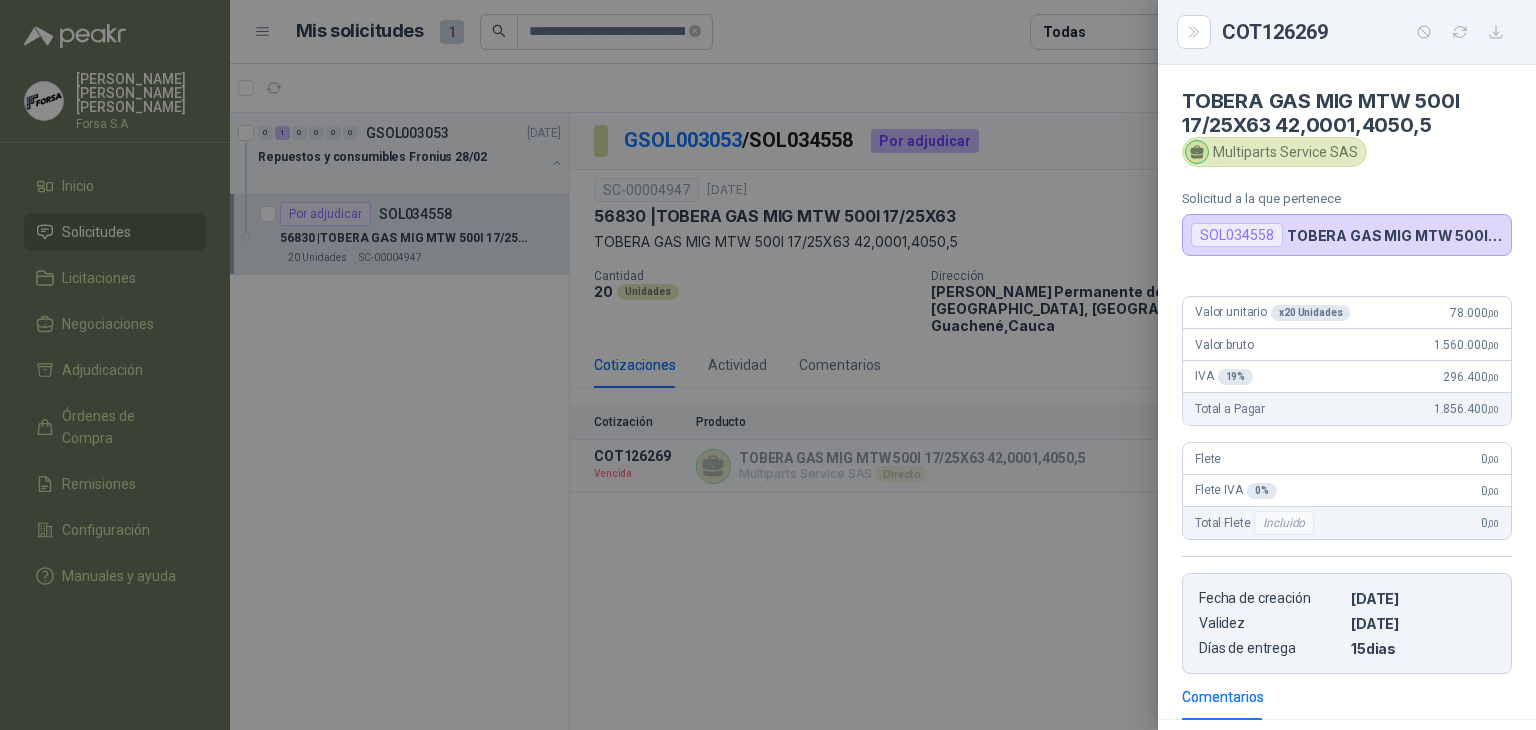 click at bounding box center [768, 365] 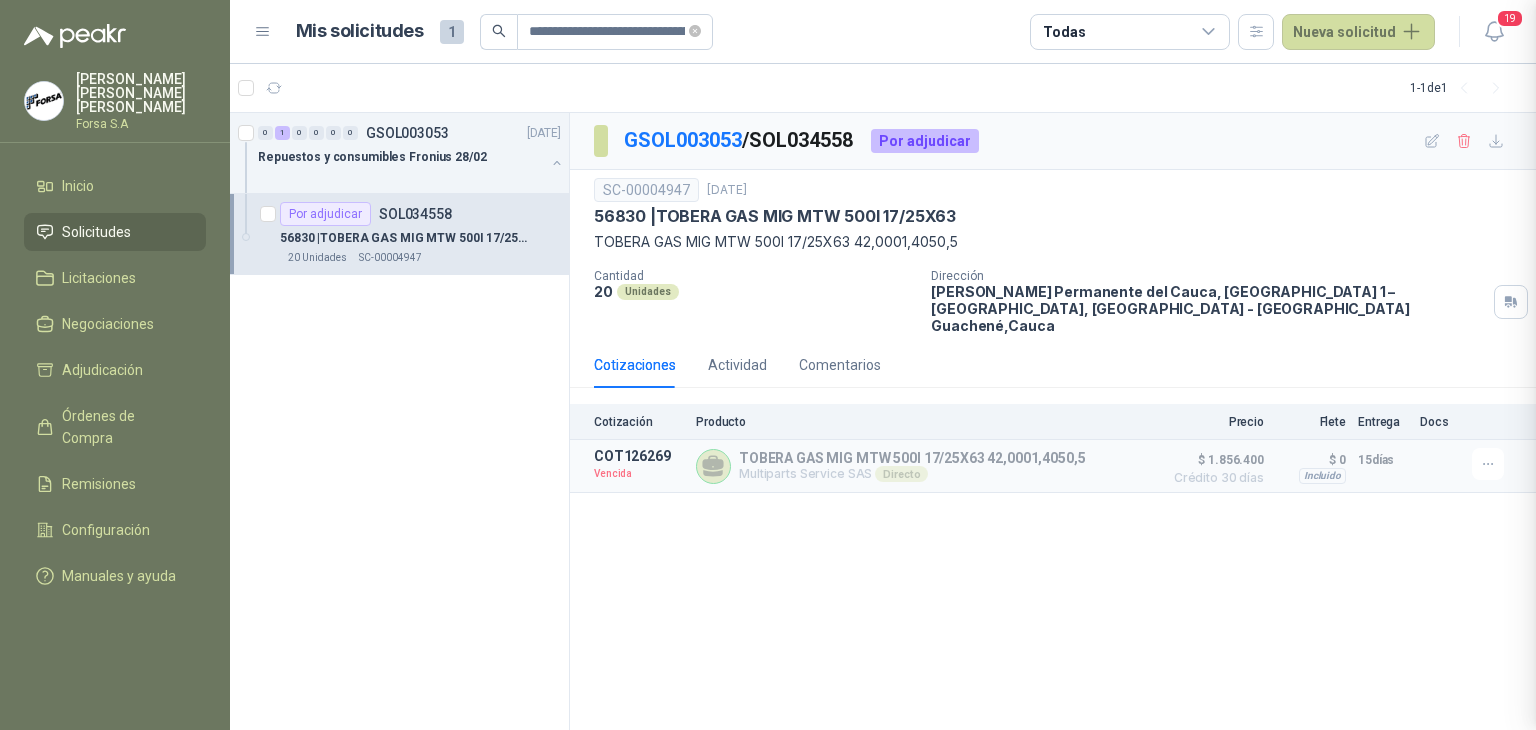 type 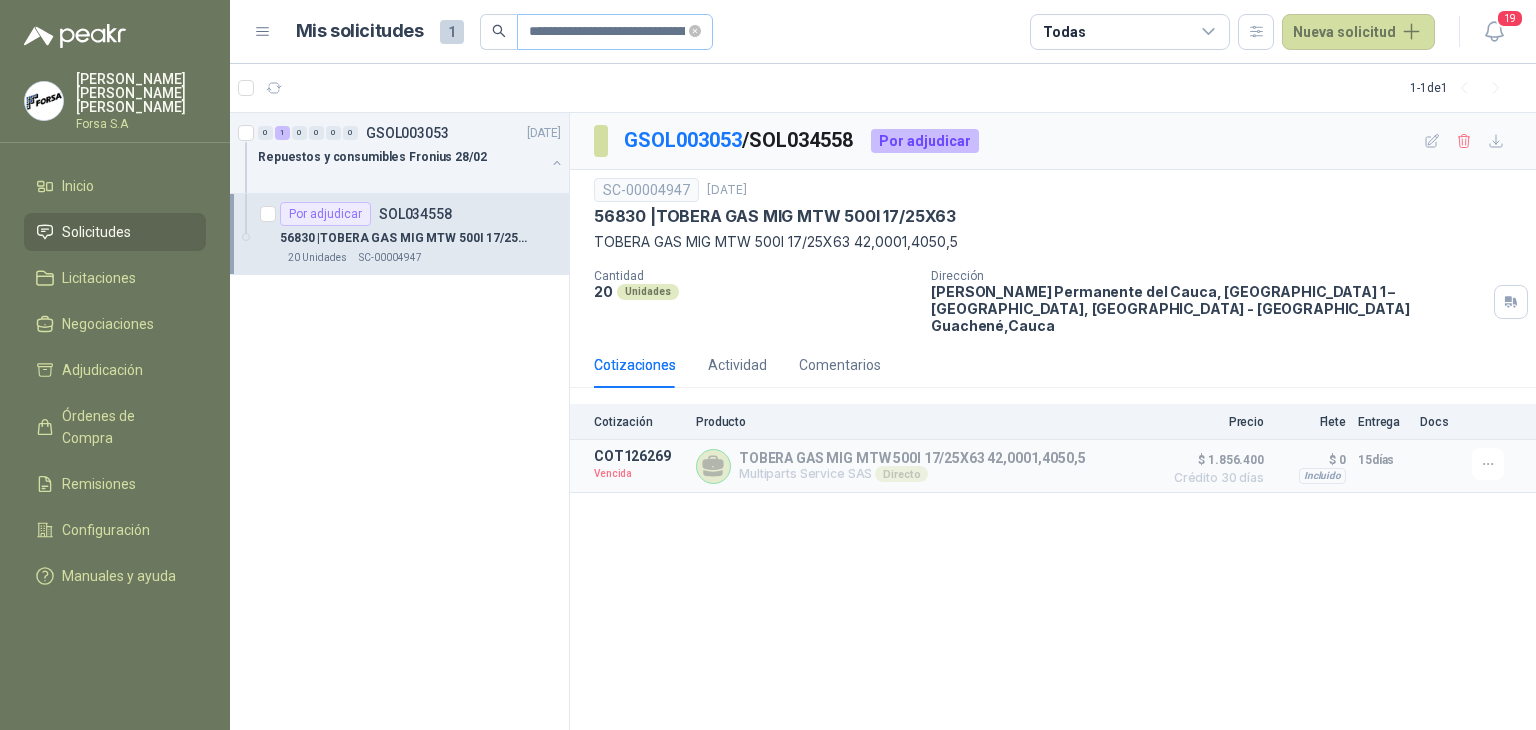click on "**********" at bounding box center (615, 32) 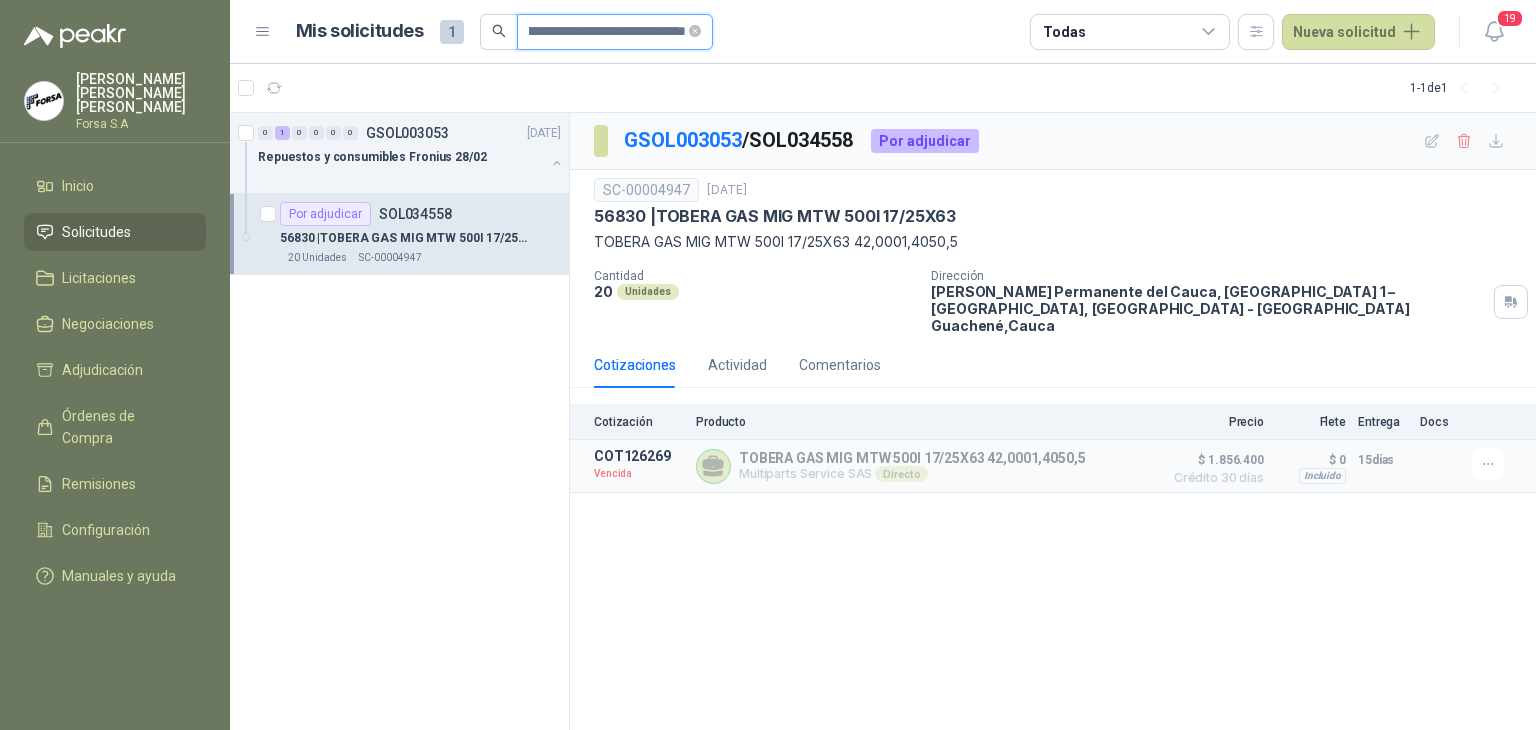 paste on "**********" 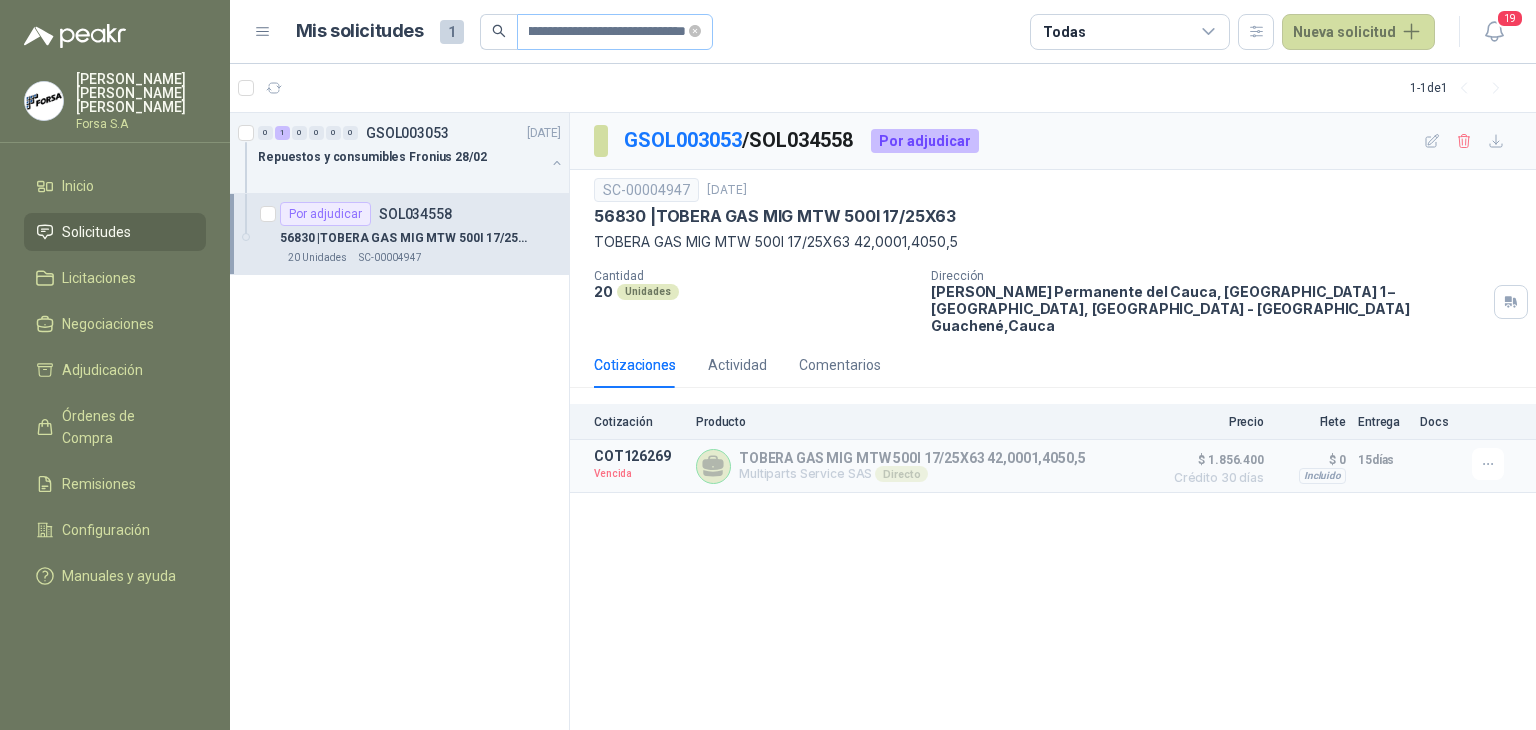 click on "**********" at bounding box center (615, 32) 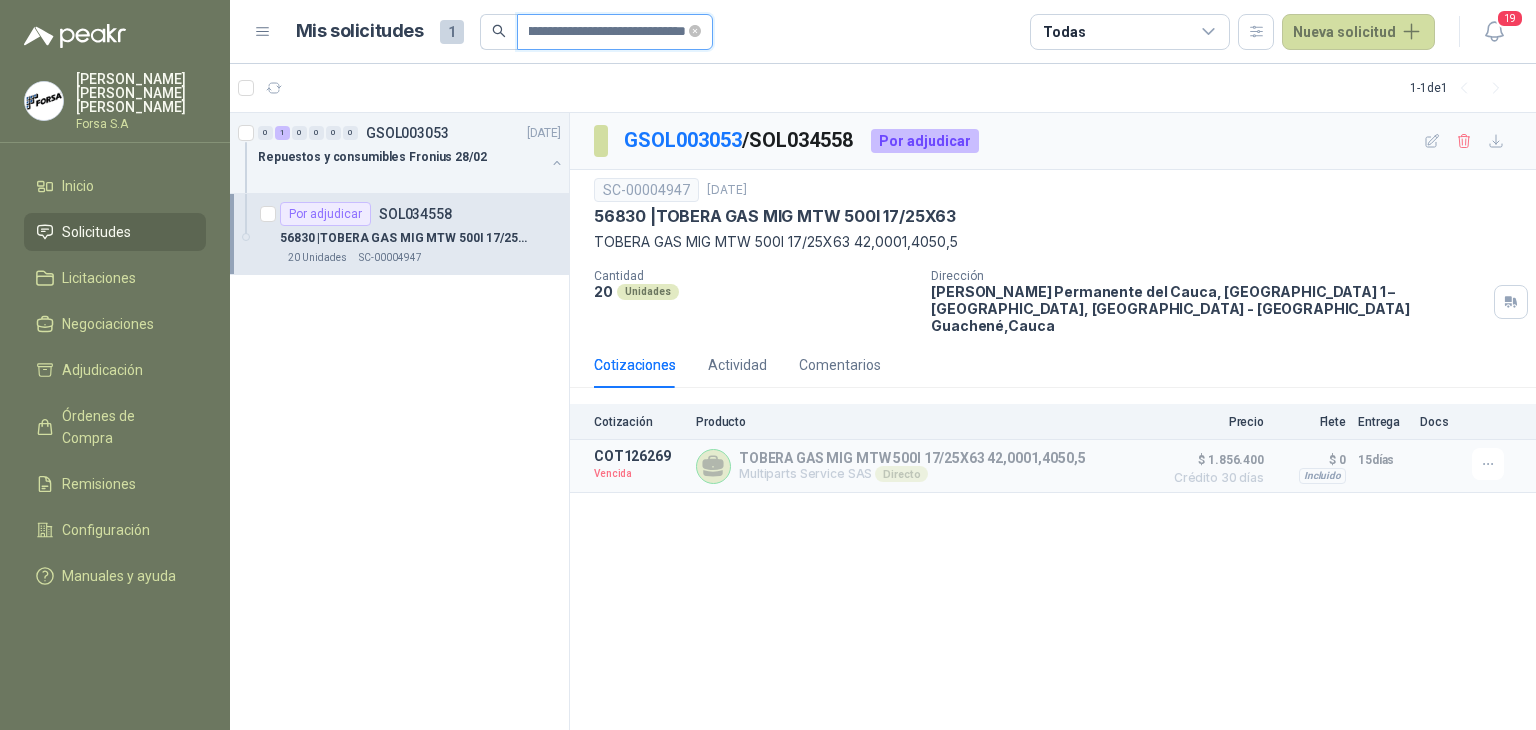 scroll, scrollTop: 0, scrollLeft: 356, axis: horizontal 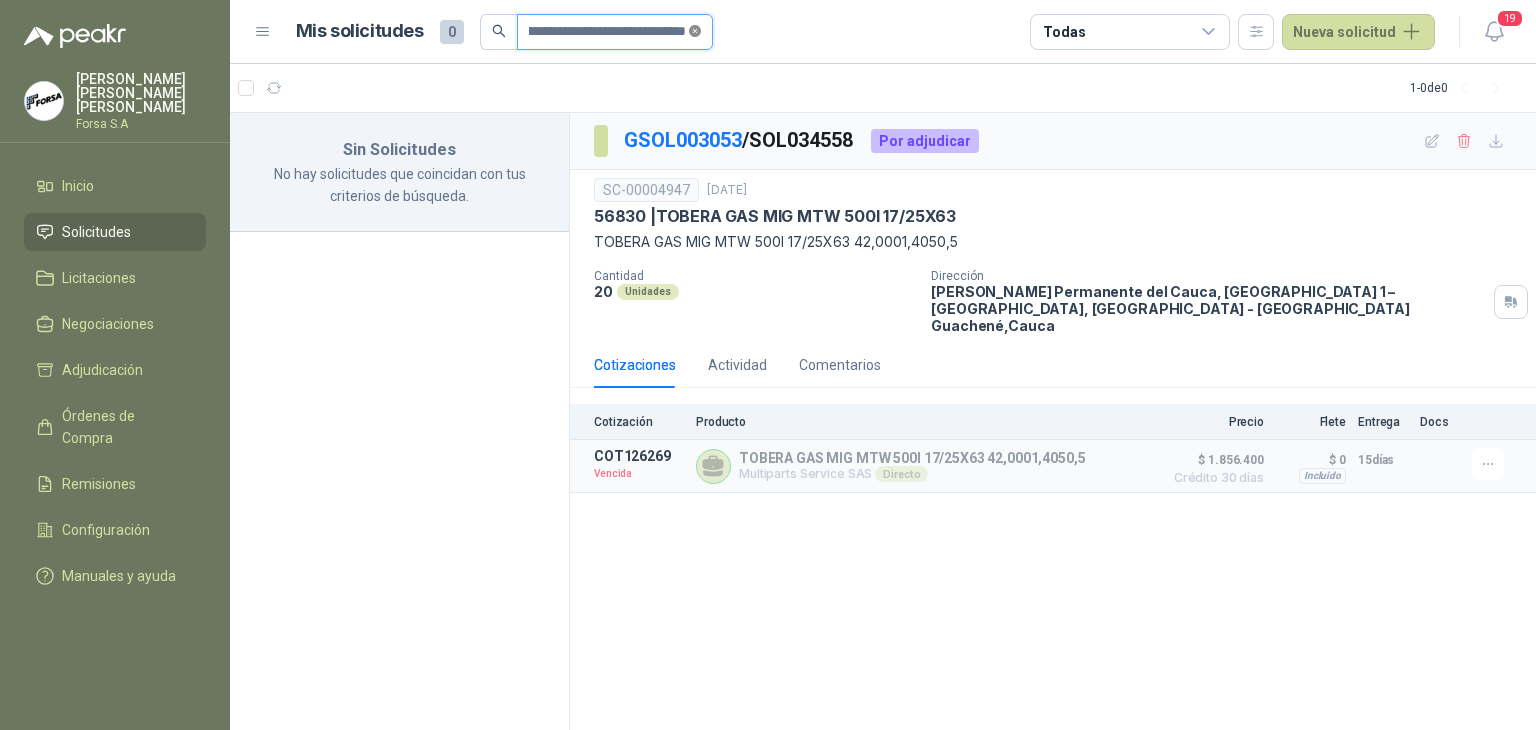 click 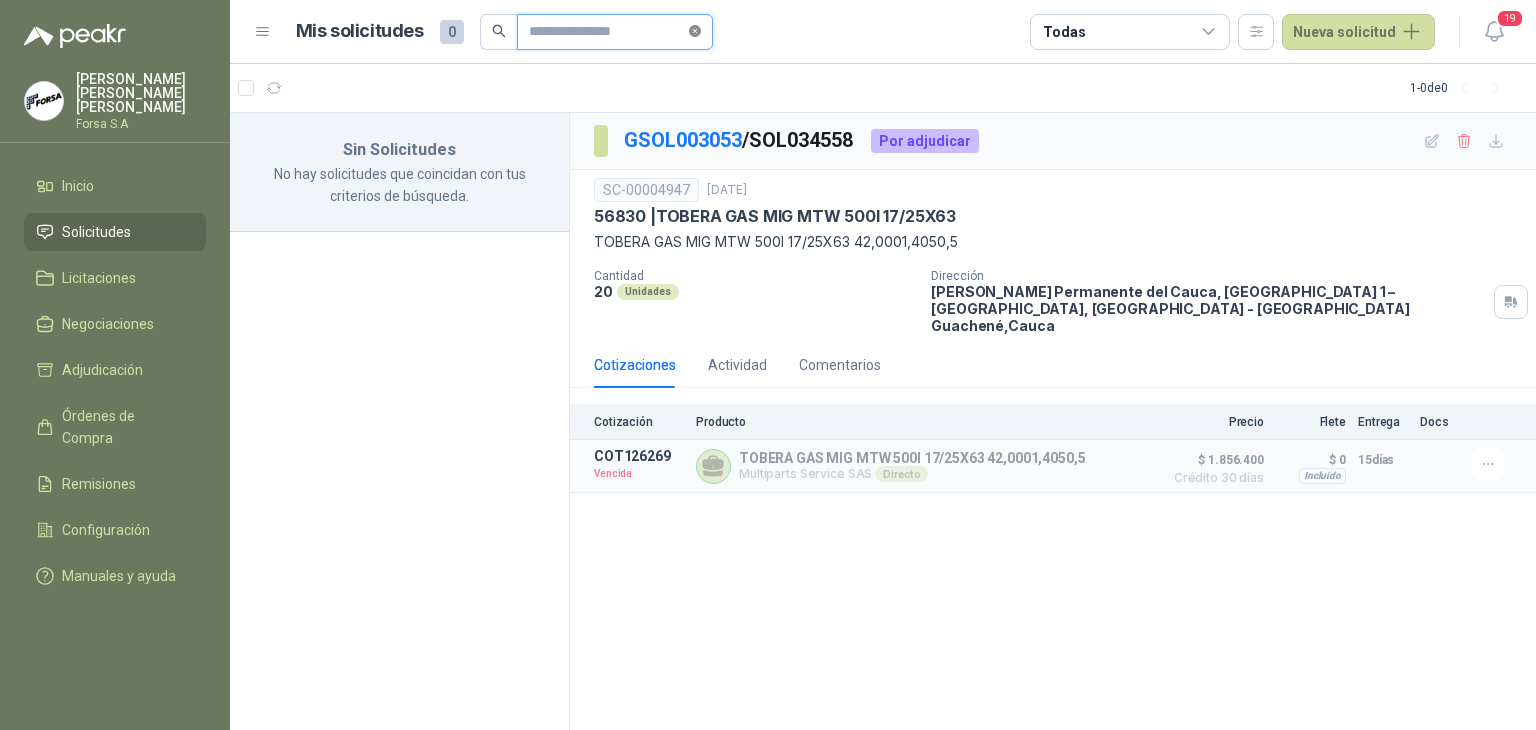 scroll, scrollTop: 0, scrollLeft: 0, axis: both 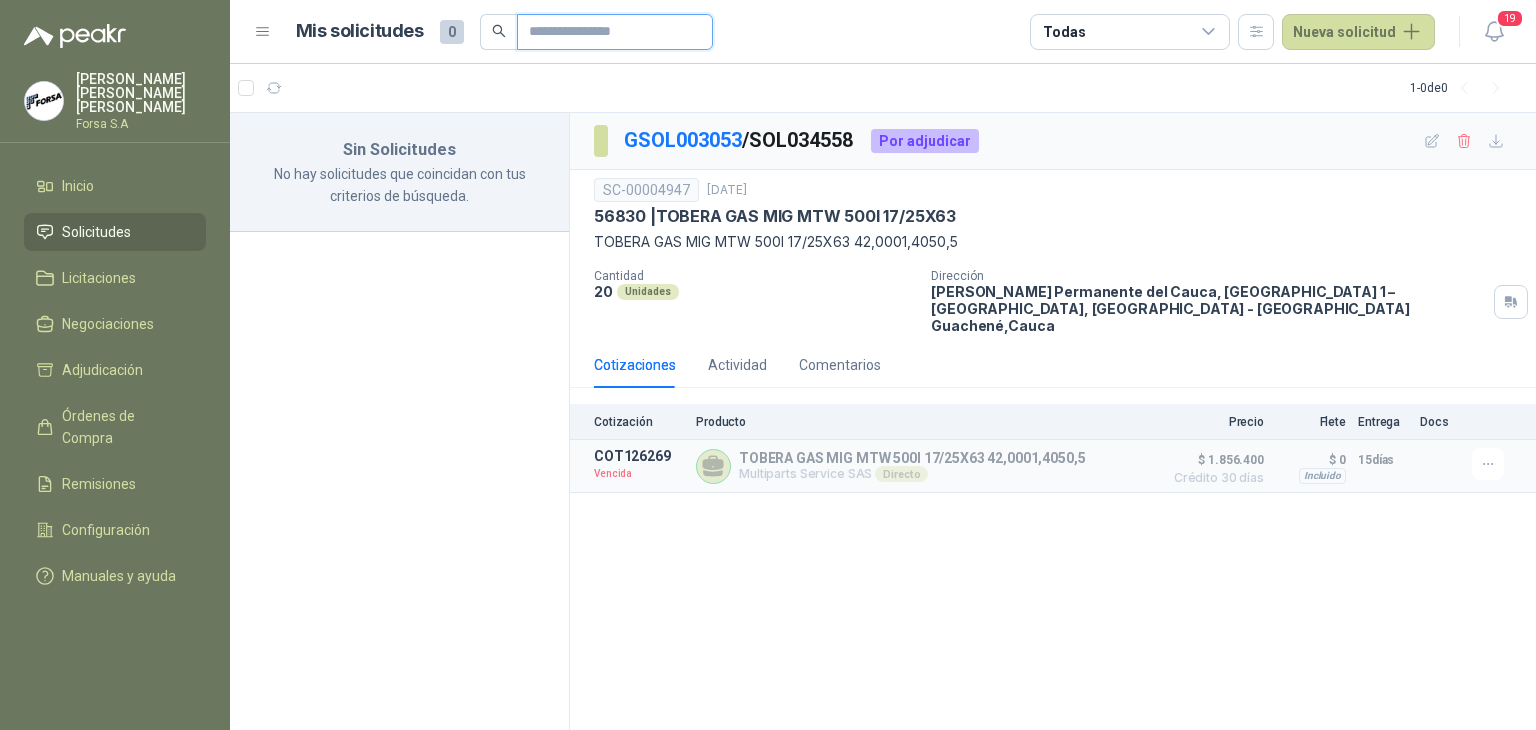 paste on "**********" 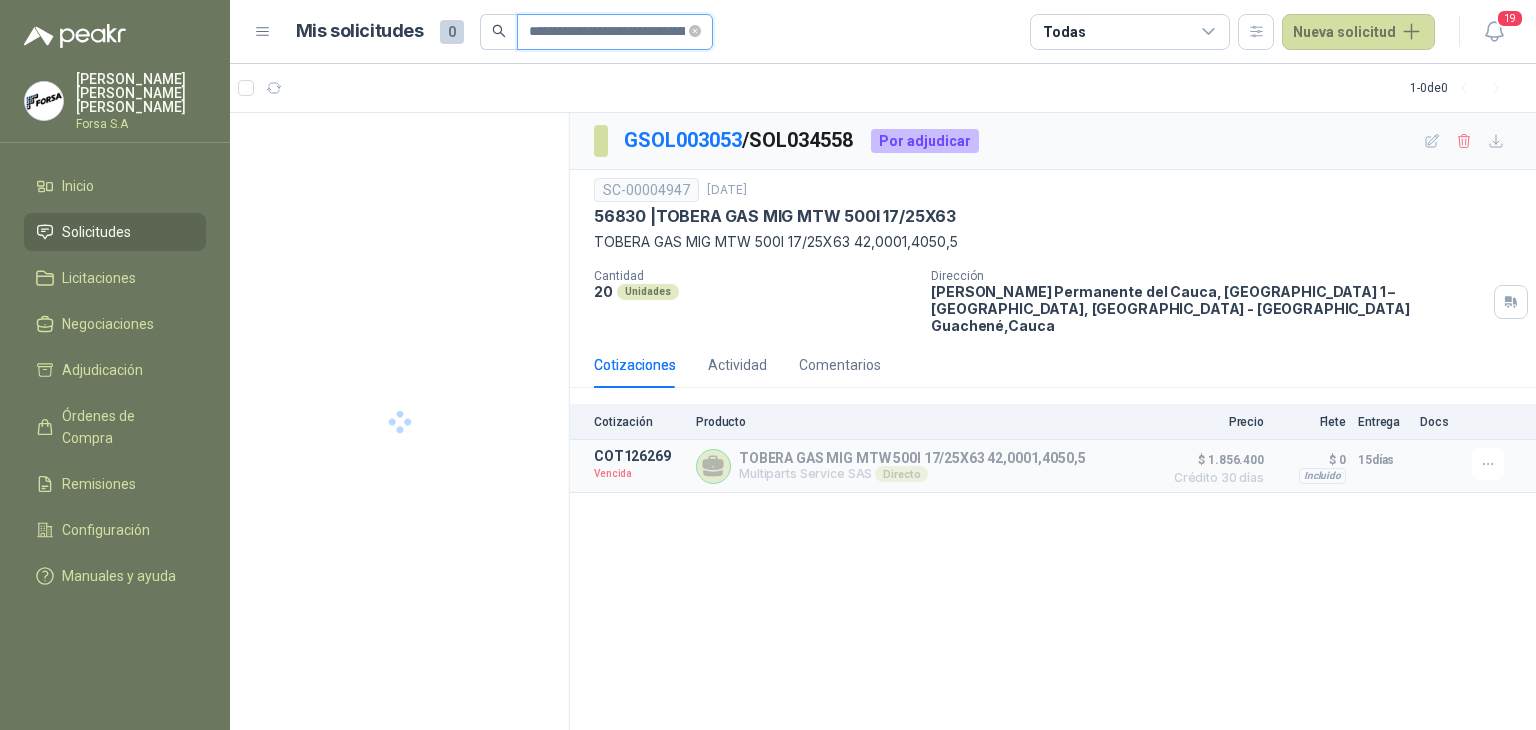scroll, scrollTop: 0, scrollLeft: 84, axis: horizontal 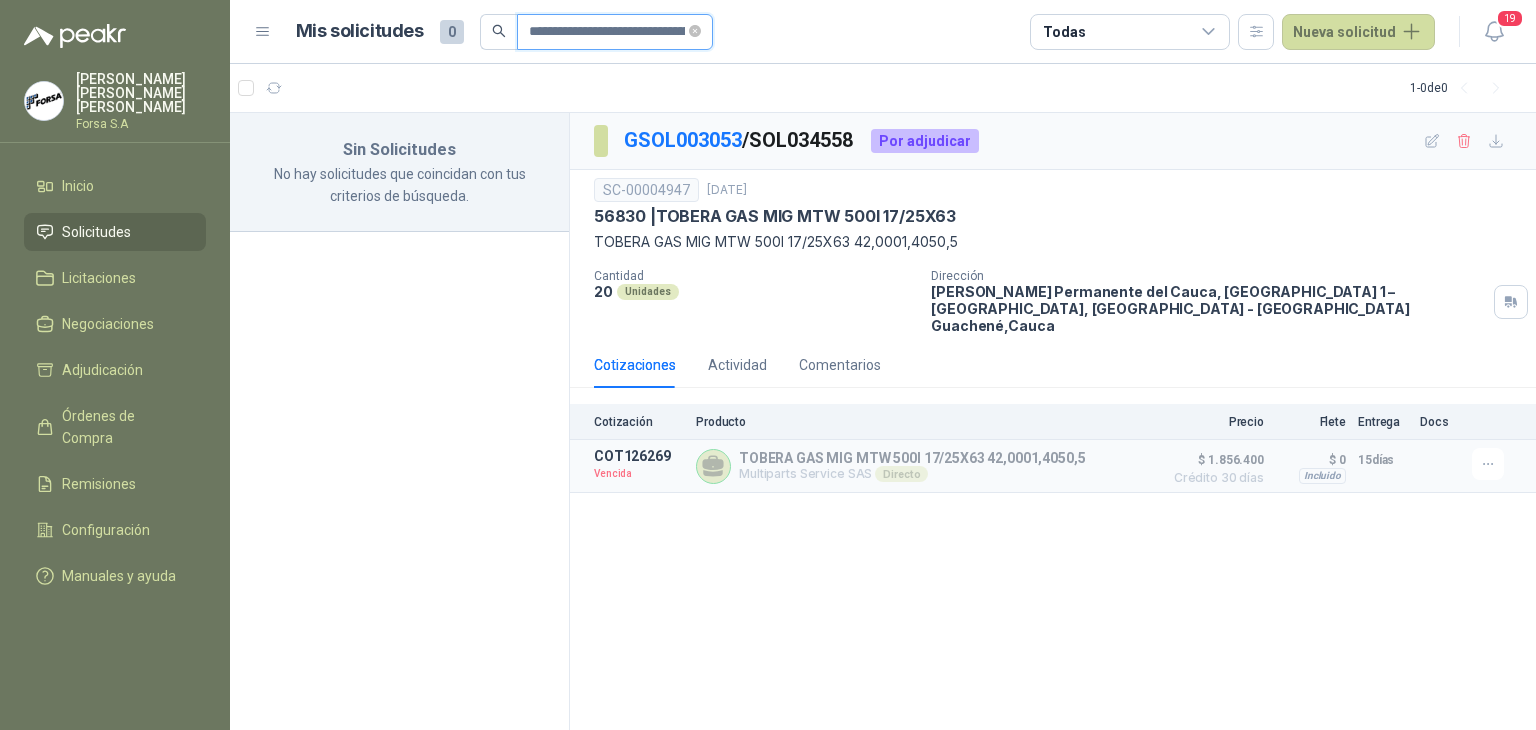 drag, startPoint x: 646, startPoint y: 38, endPoint x: 352, endPoint y: 62, distance: 294.97797 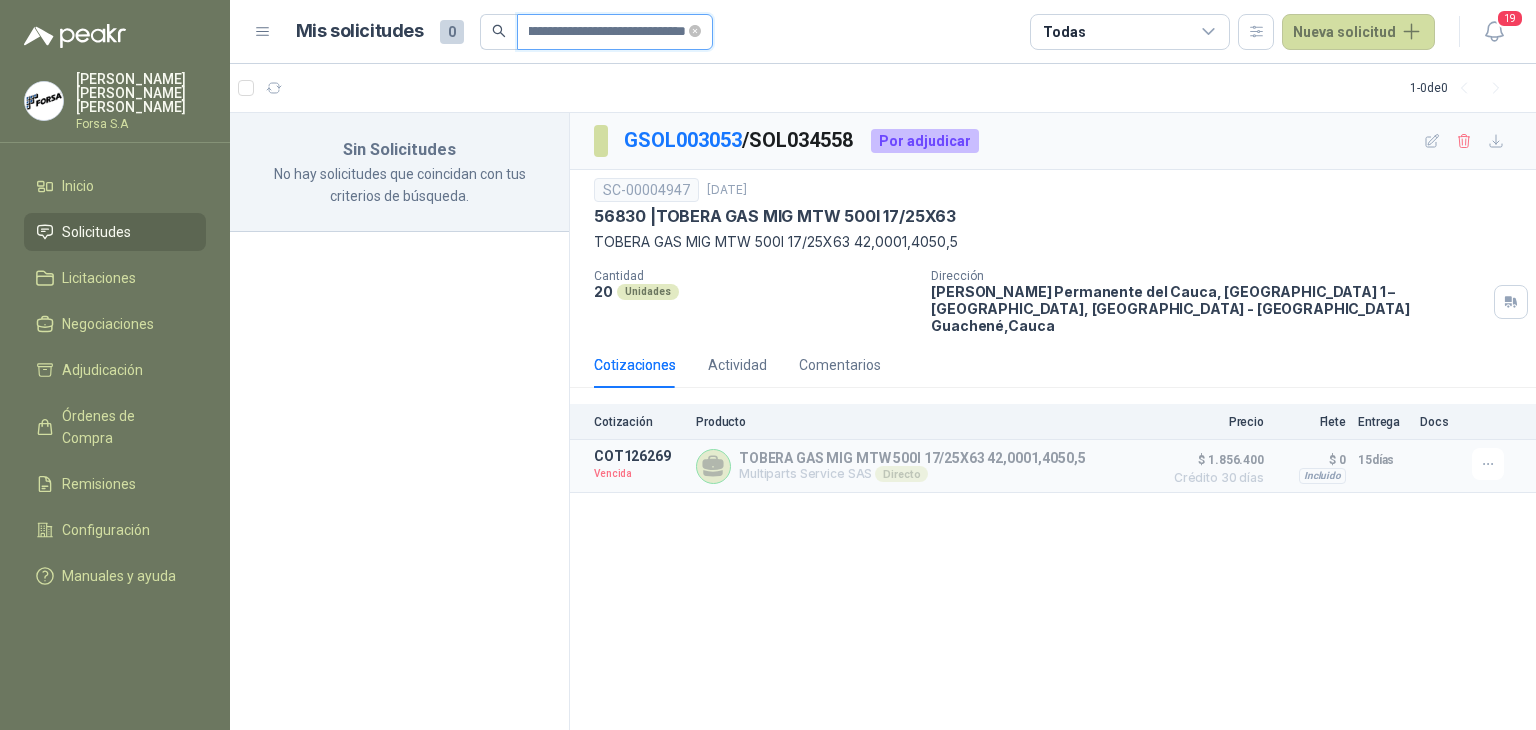 drag, startPoint x: 580, startPoint y: 31, endPoint x: 833, endPoint y: 25, distance: 253.07114 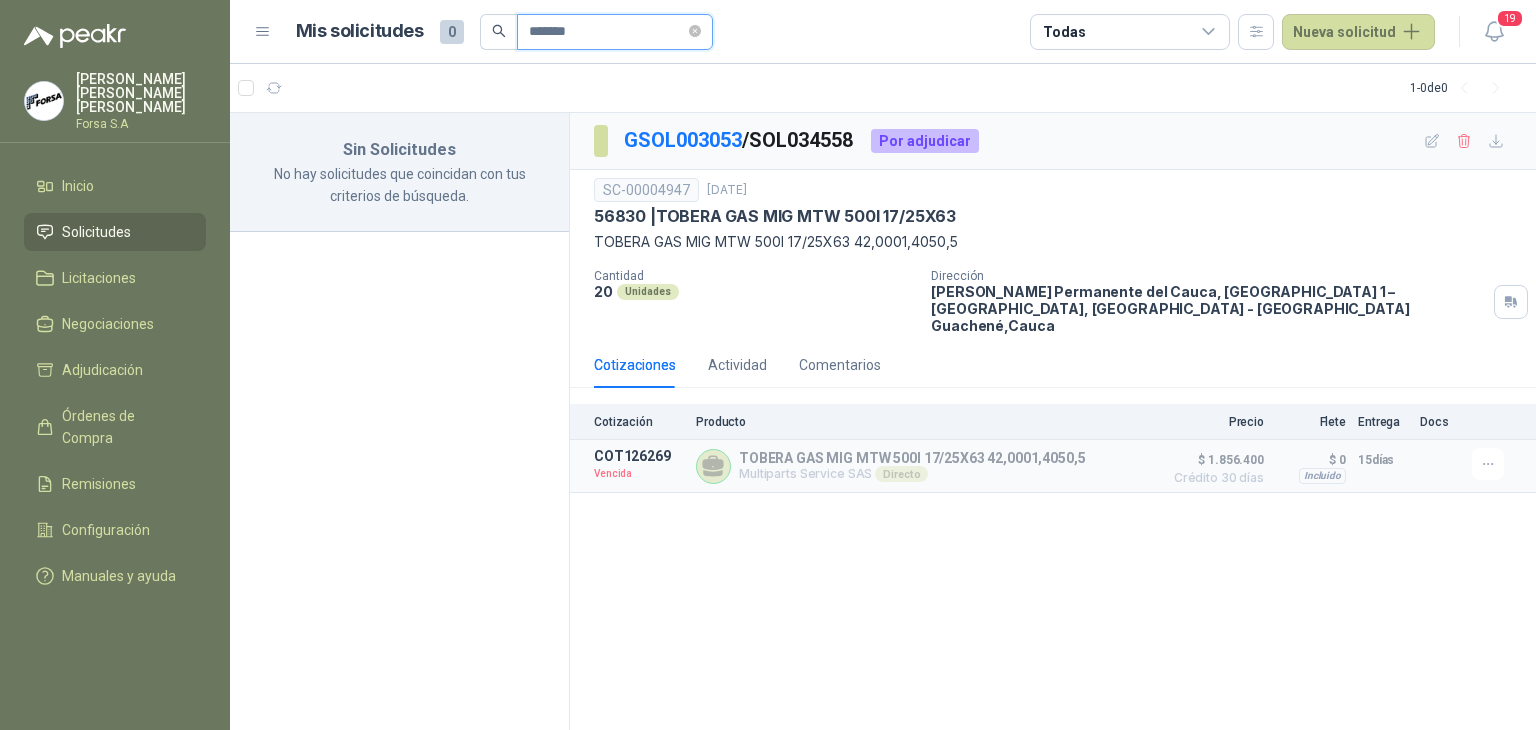 scroll, scrollTop: 0, scrollLeft: 0, axis: both 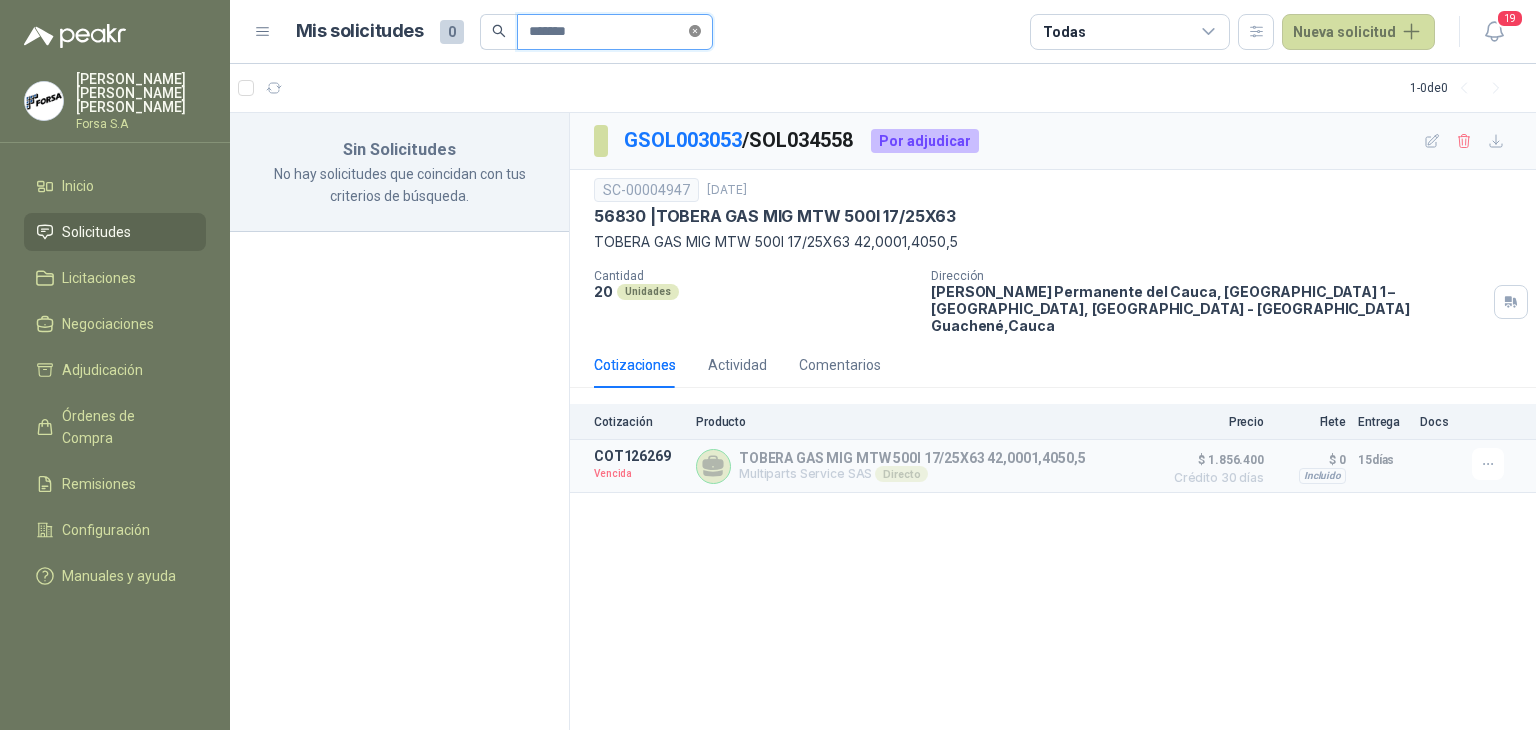 click 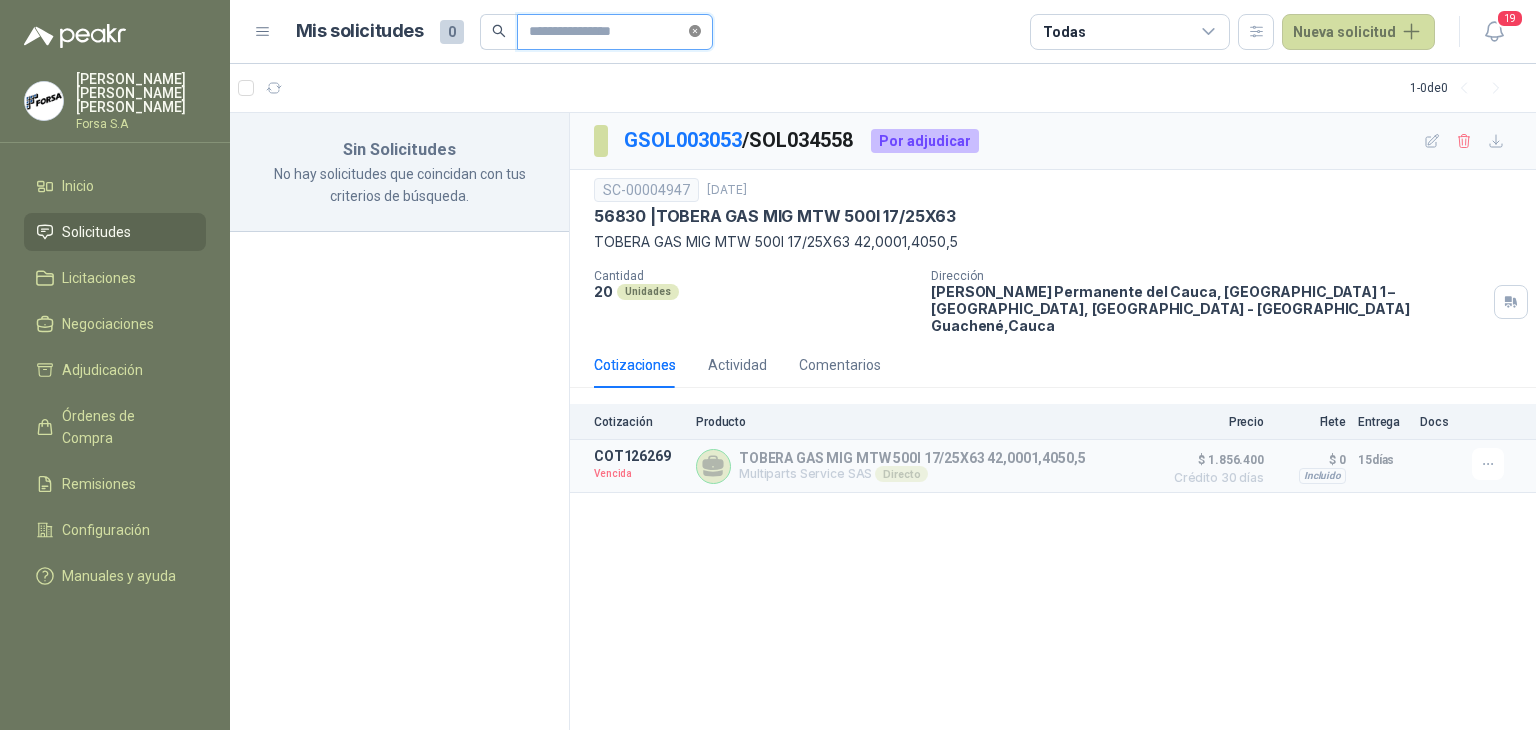 paste on "******" 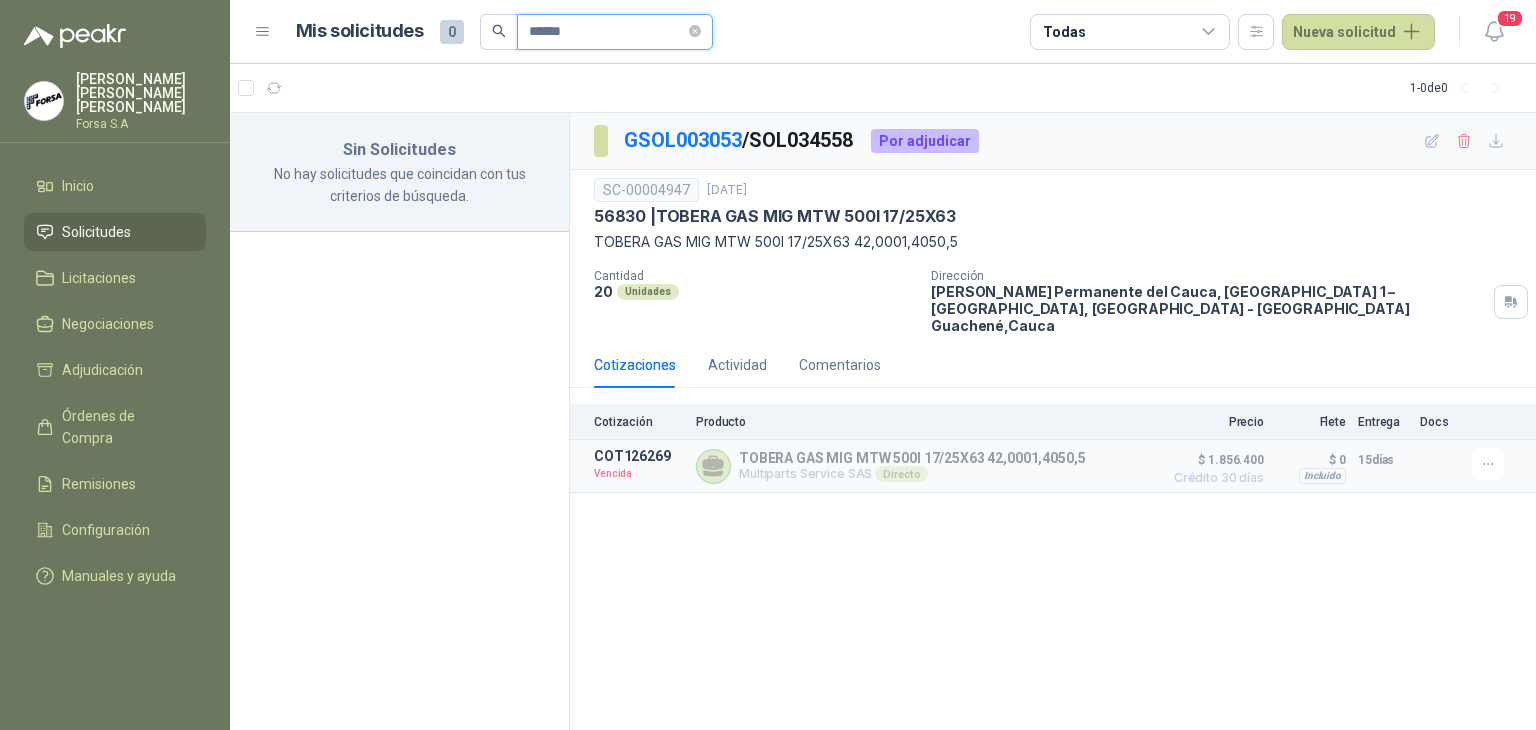 type on "******" 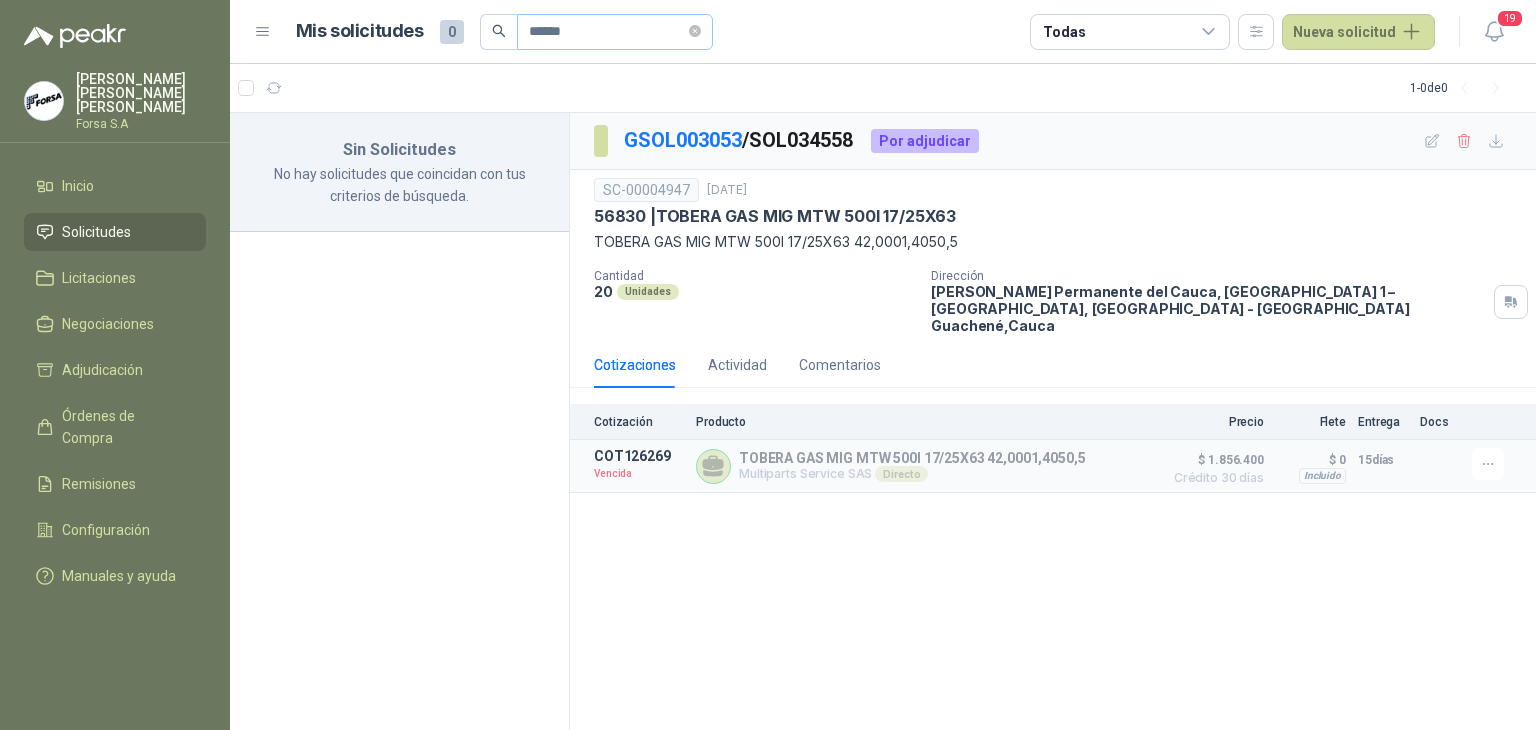 click on "******" at bounding box center [615, 32] 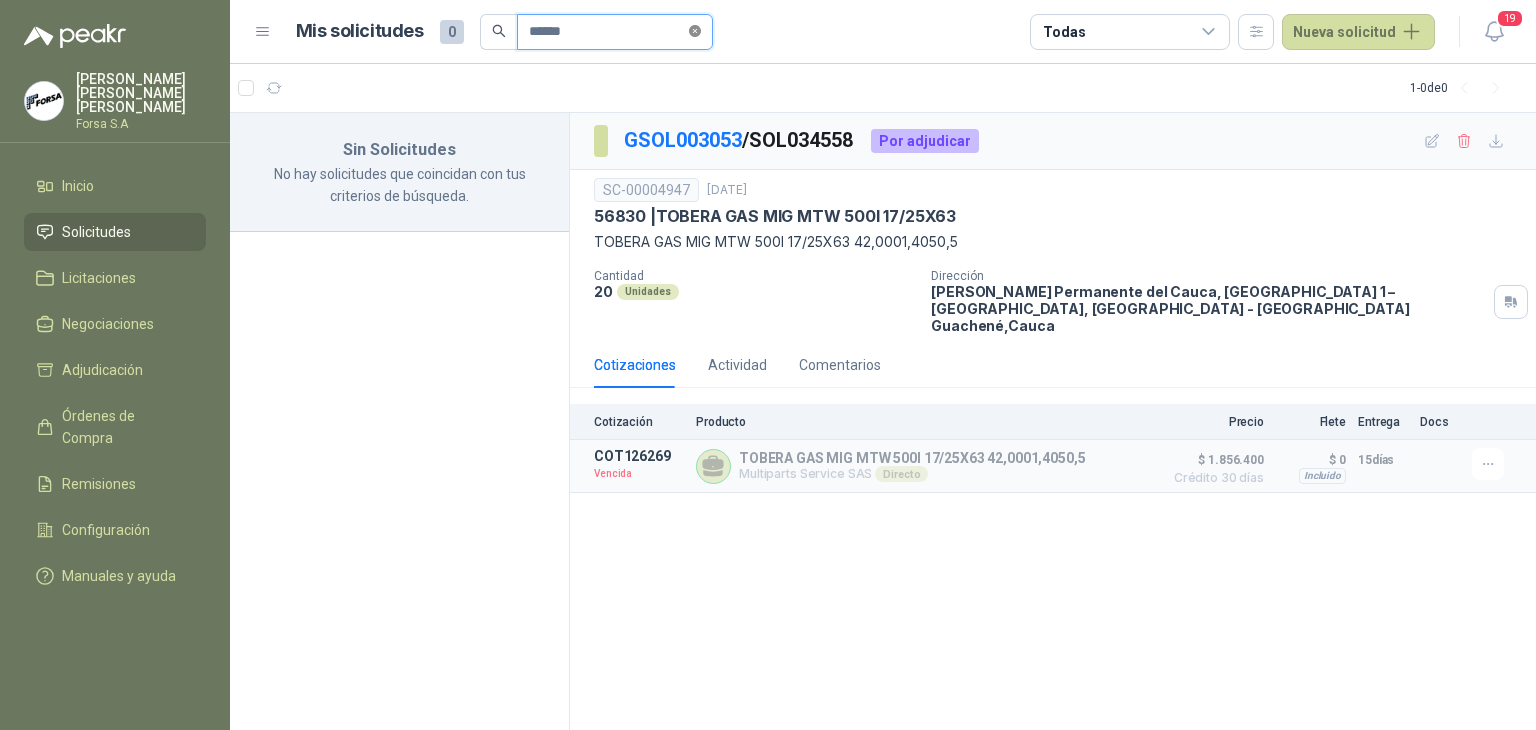 click 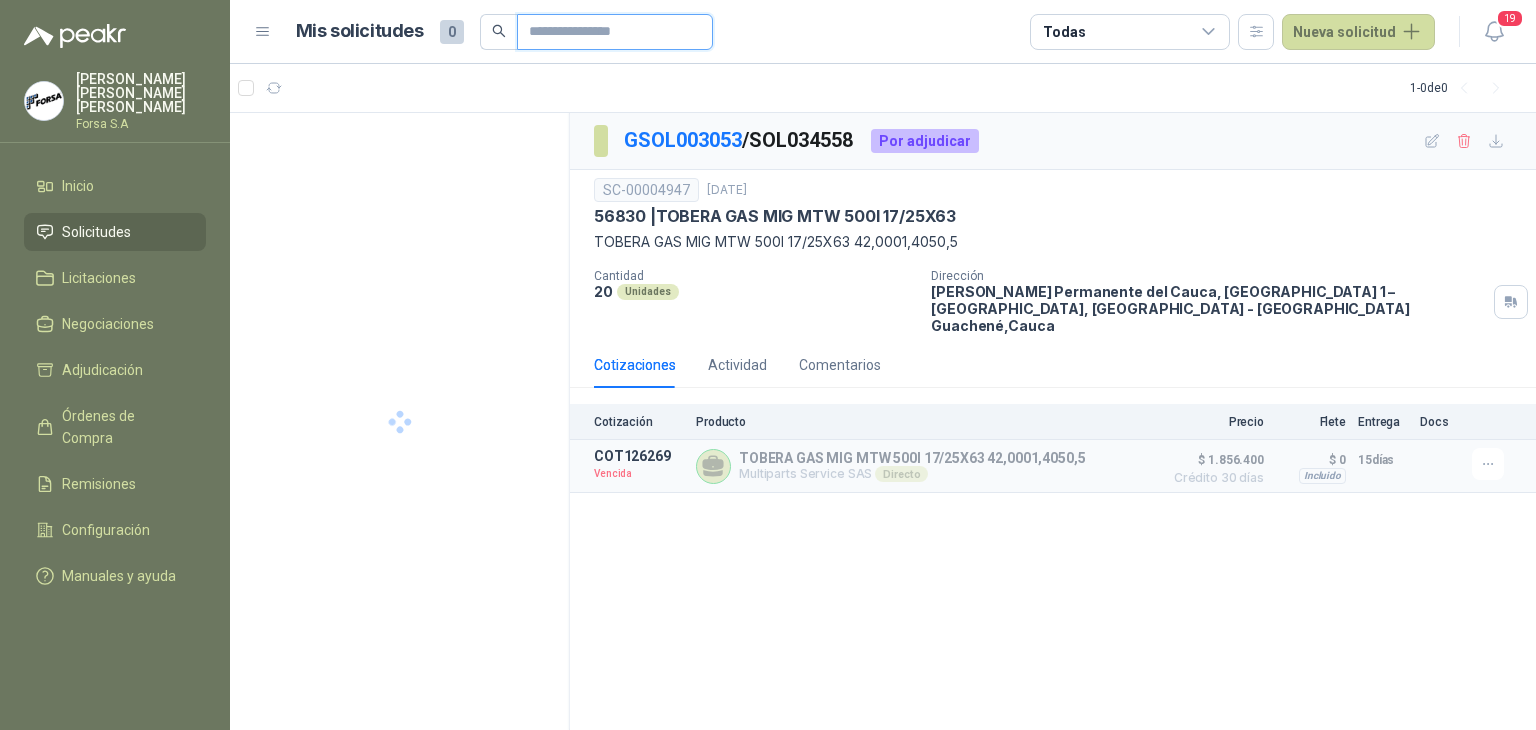 click at bounding box center [607, 32] 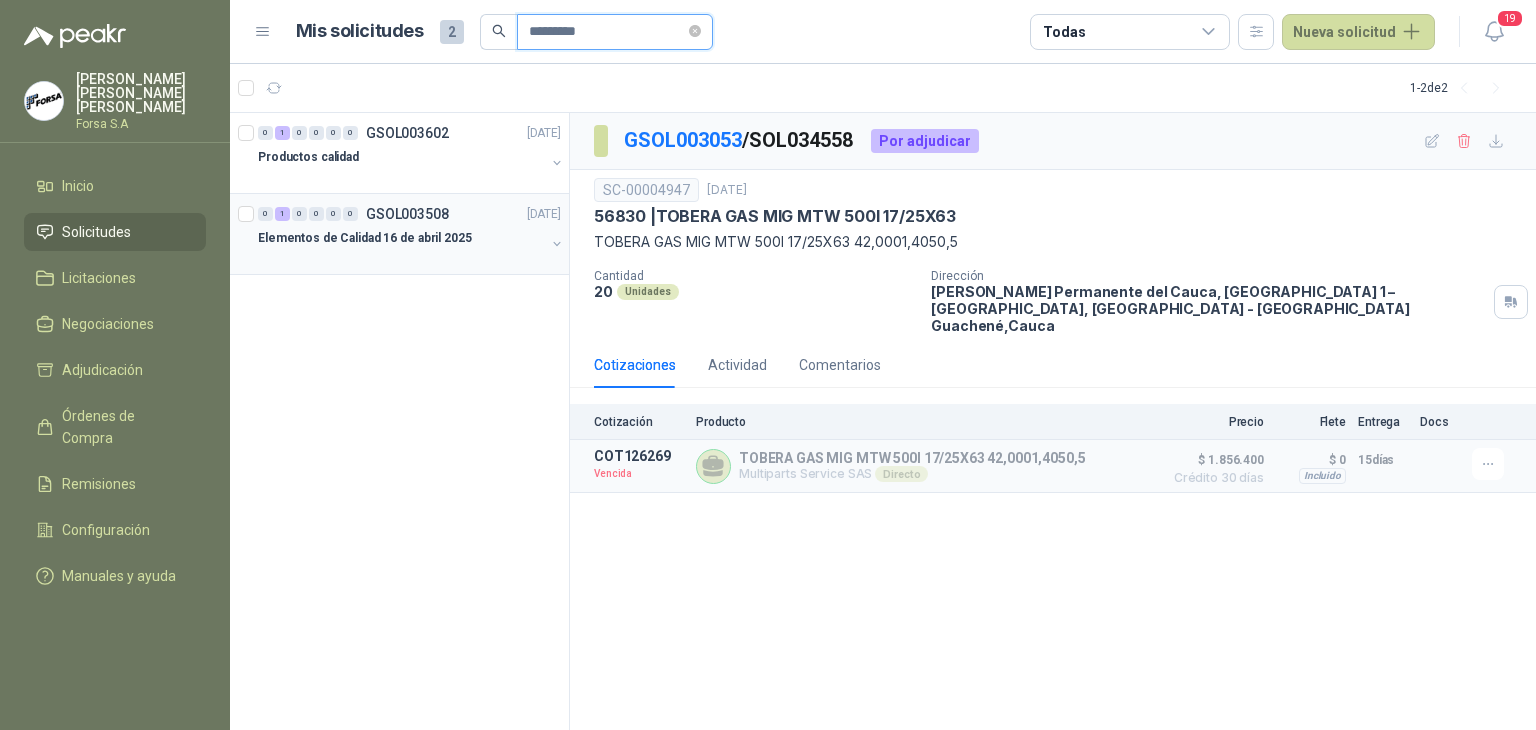 type on "*********" 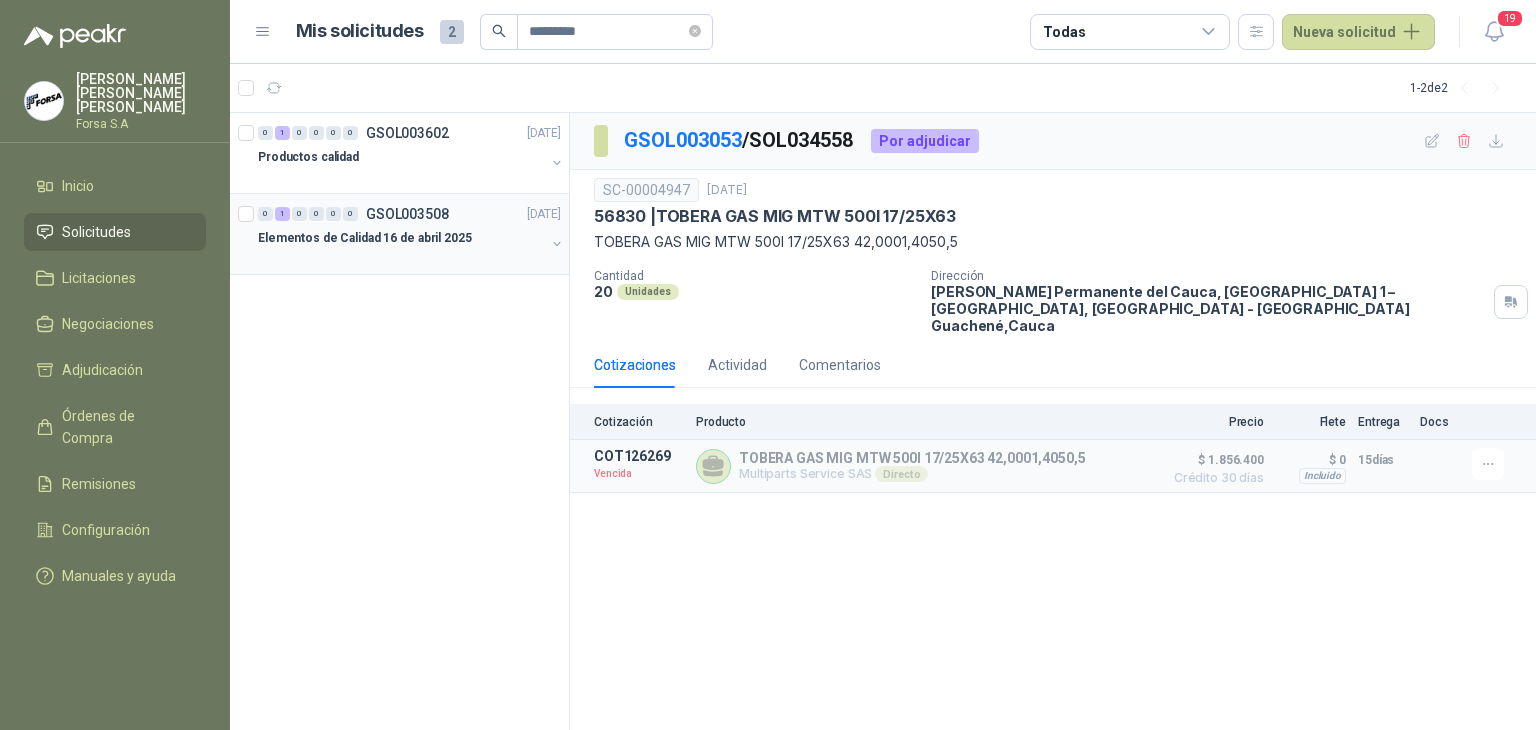 click on "0   1   0   0   0   0   GSOL003508 [DATE]" at bounding box center (411, 214) 